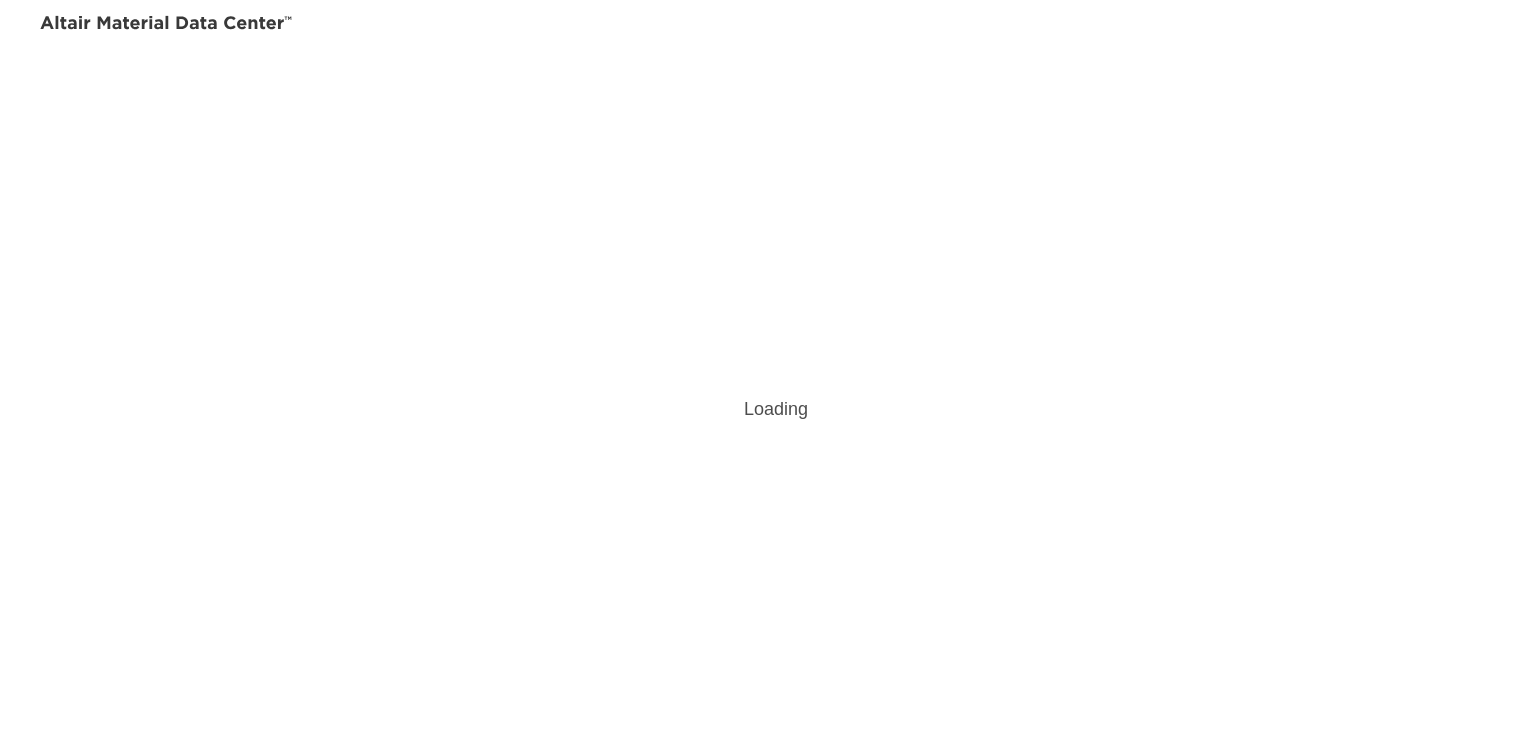 scroll, scrollTop: 0, scrollLeft: 0, axis: both 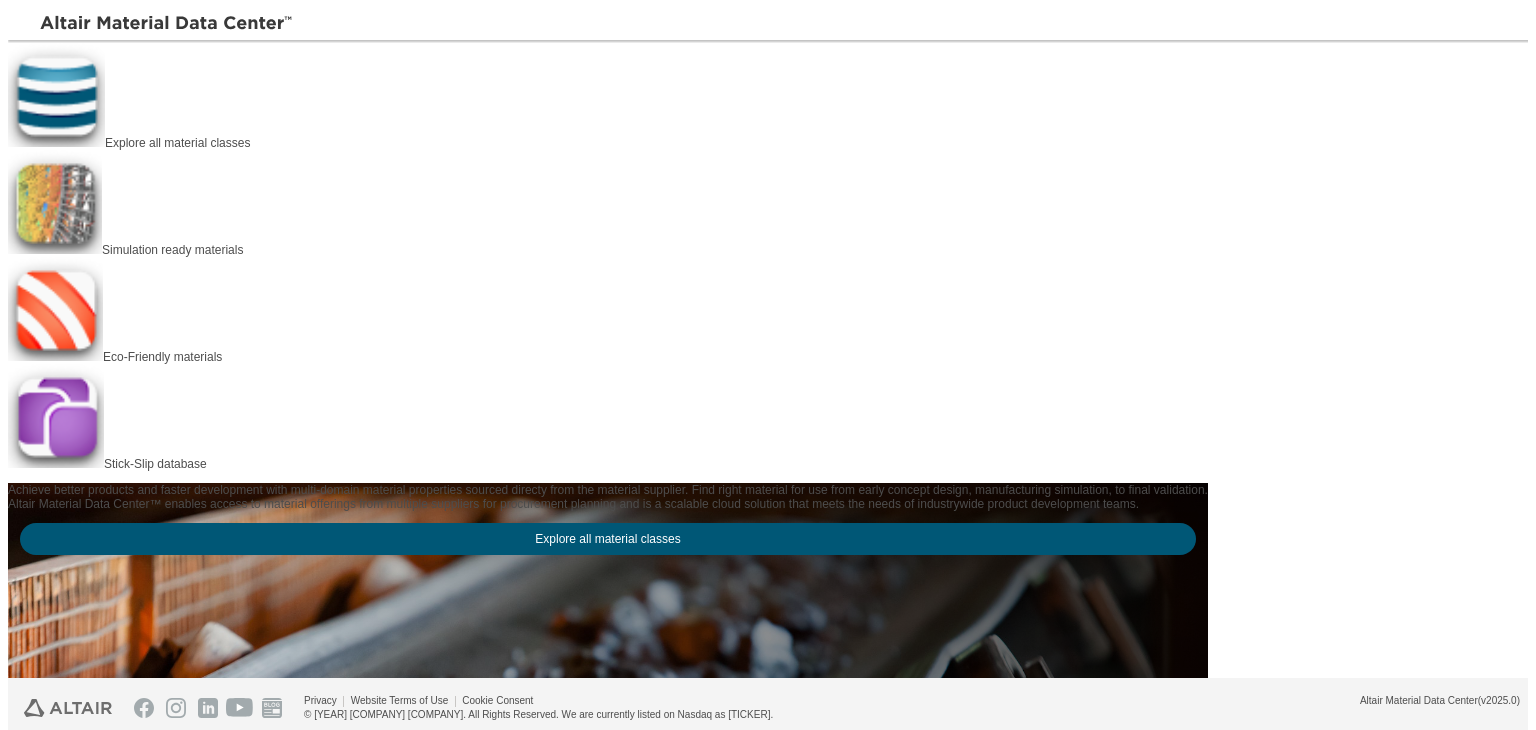 click on "Explore all material classes" at bounding box center [177, 143] 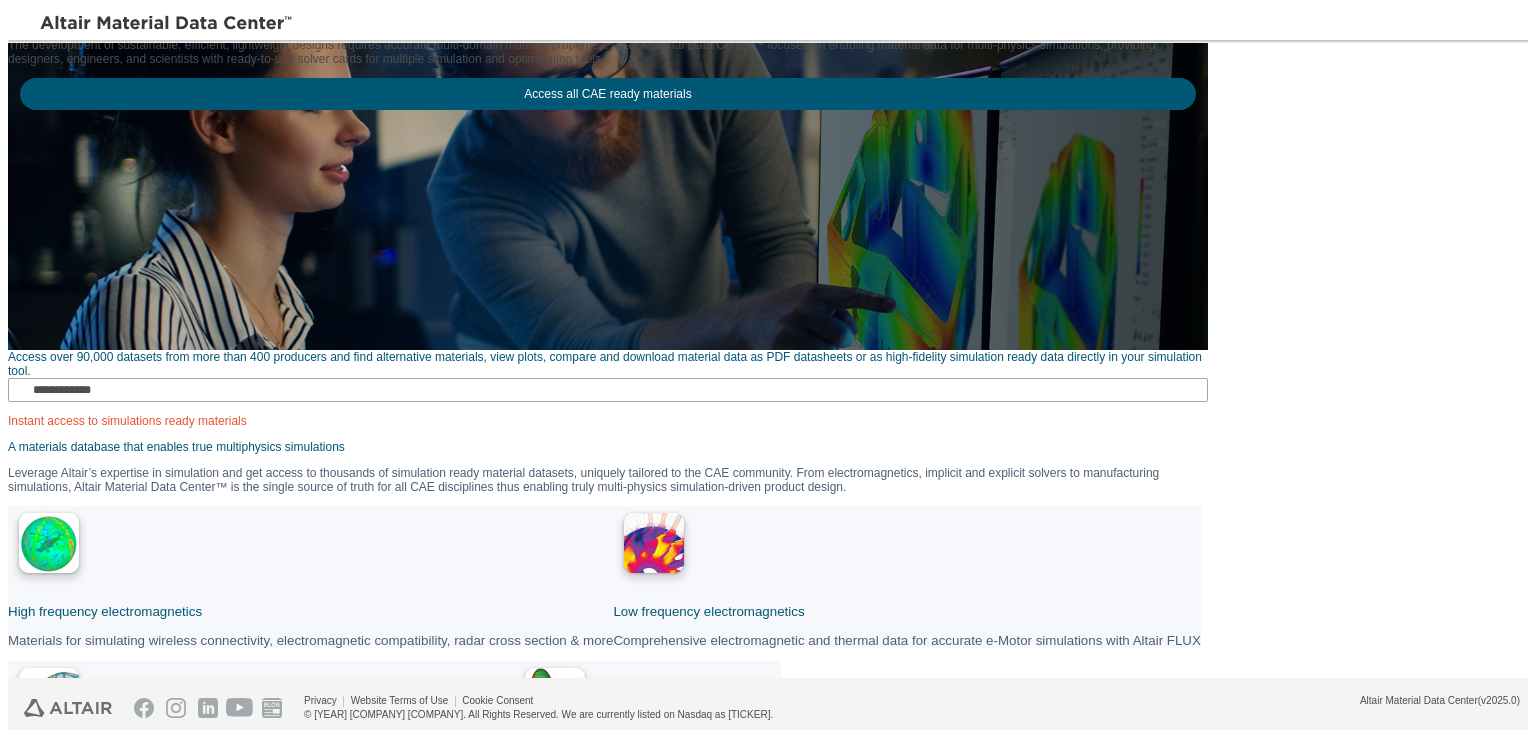 scroll, scrollTop: 0, scrollLeft: 0, axis: both 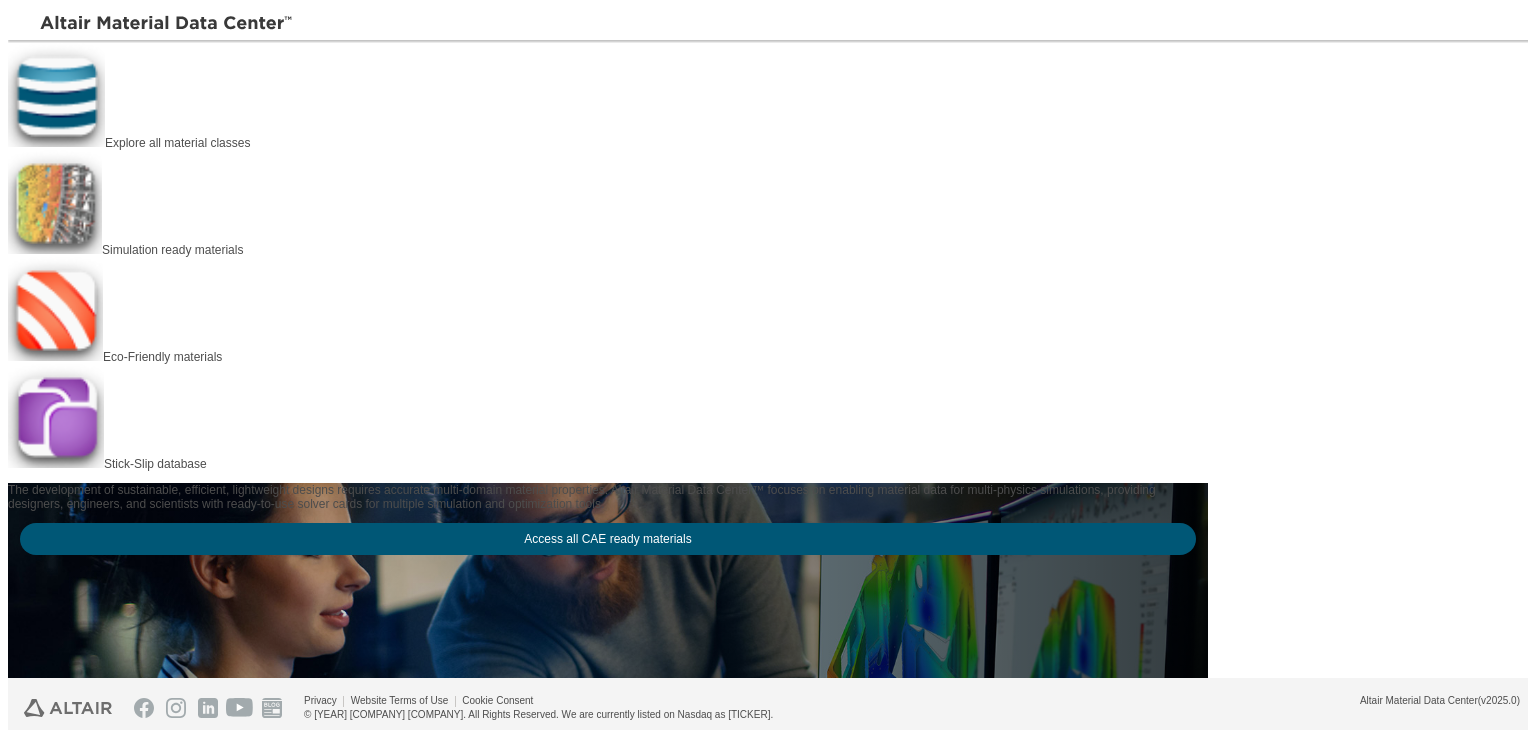 click on "Explore all material classes" at bounding box center [177, 143] 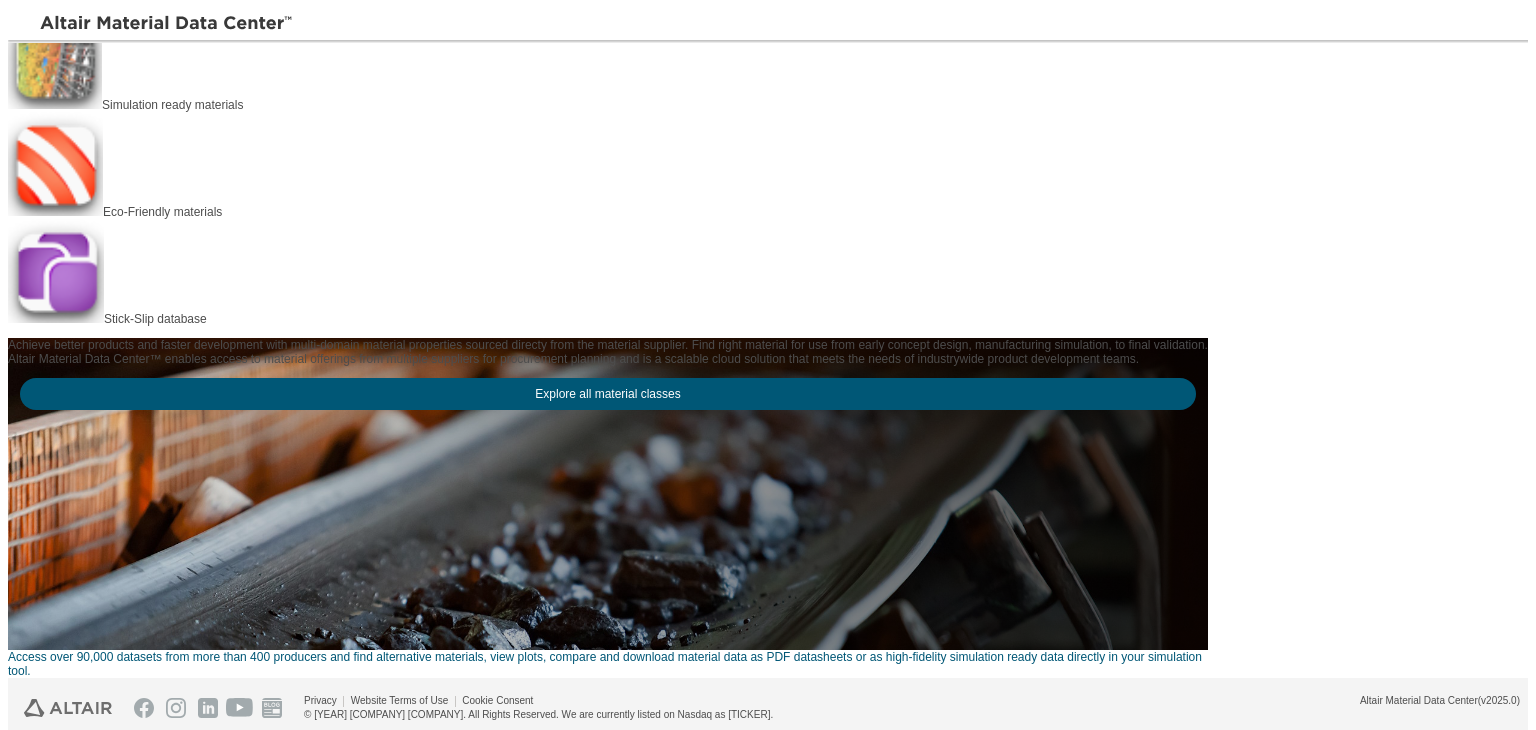 scroll, scrollTop: 0, scrollLeft: 0, axis: both 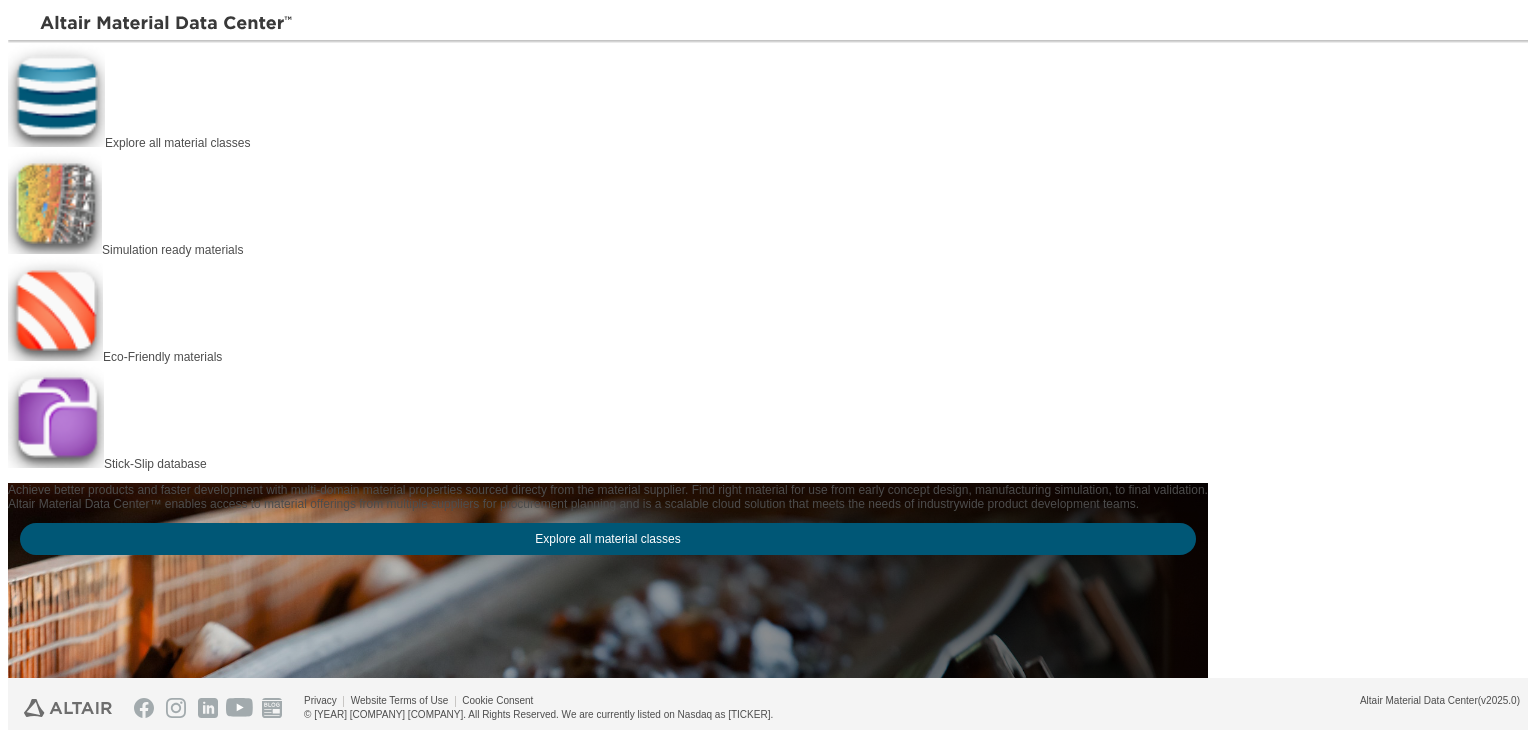 click at bounding box center (167, 24) 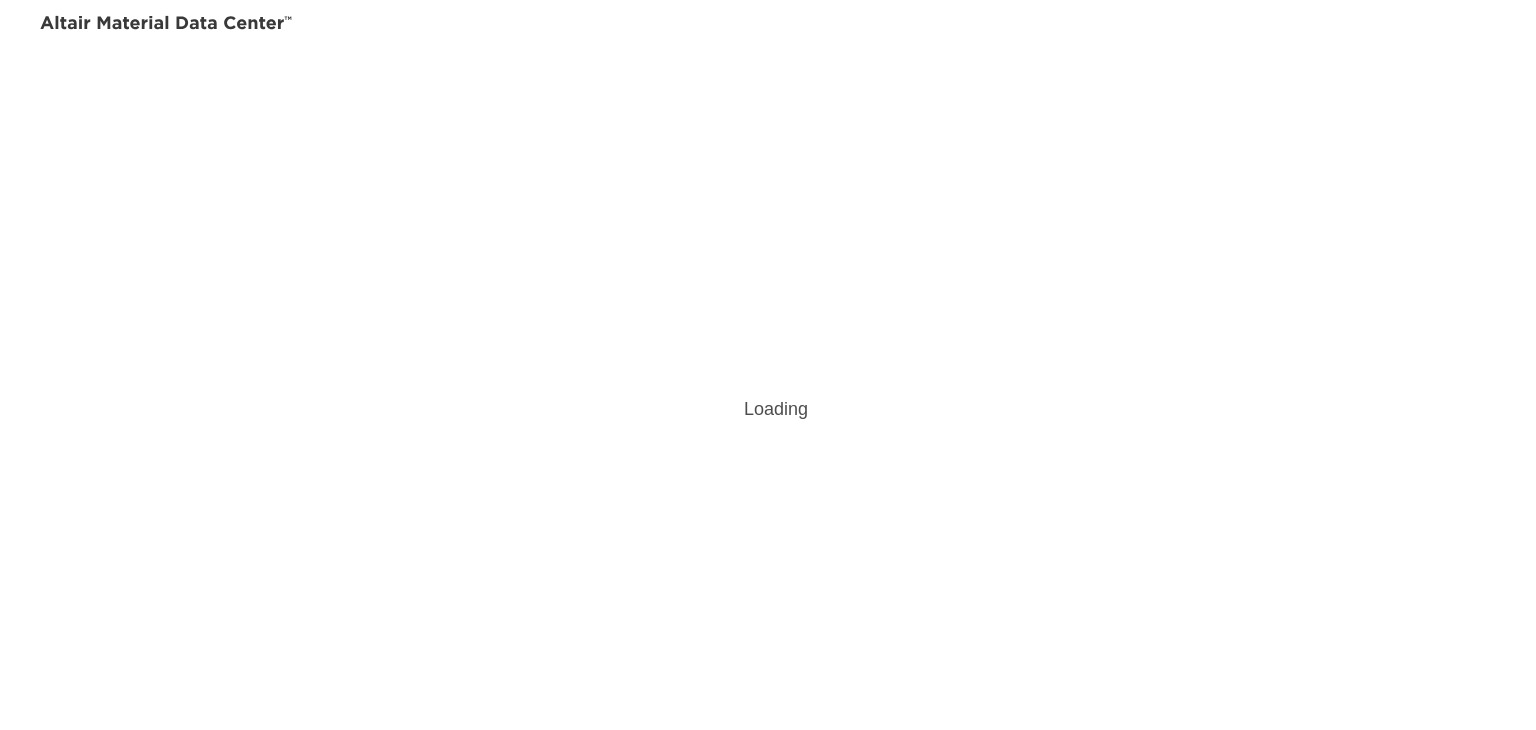 scroll, scrollTop: 0, scrollLeft: 0, axis: both 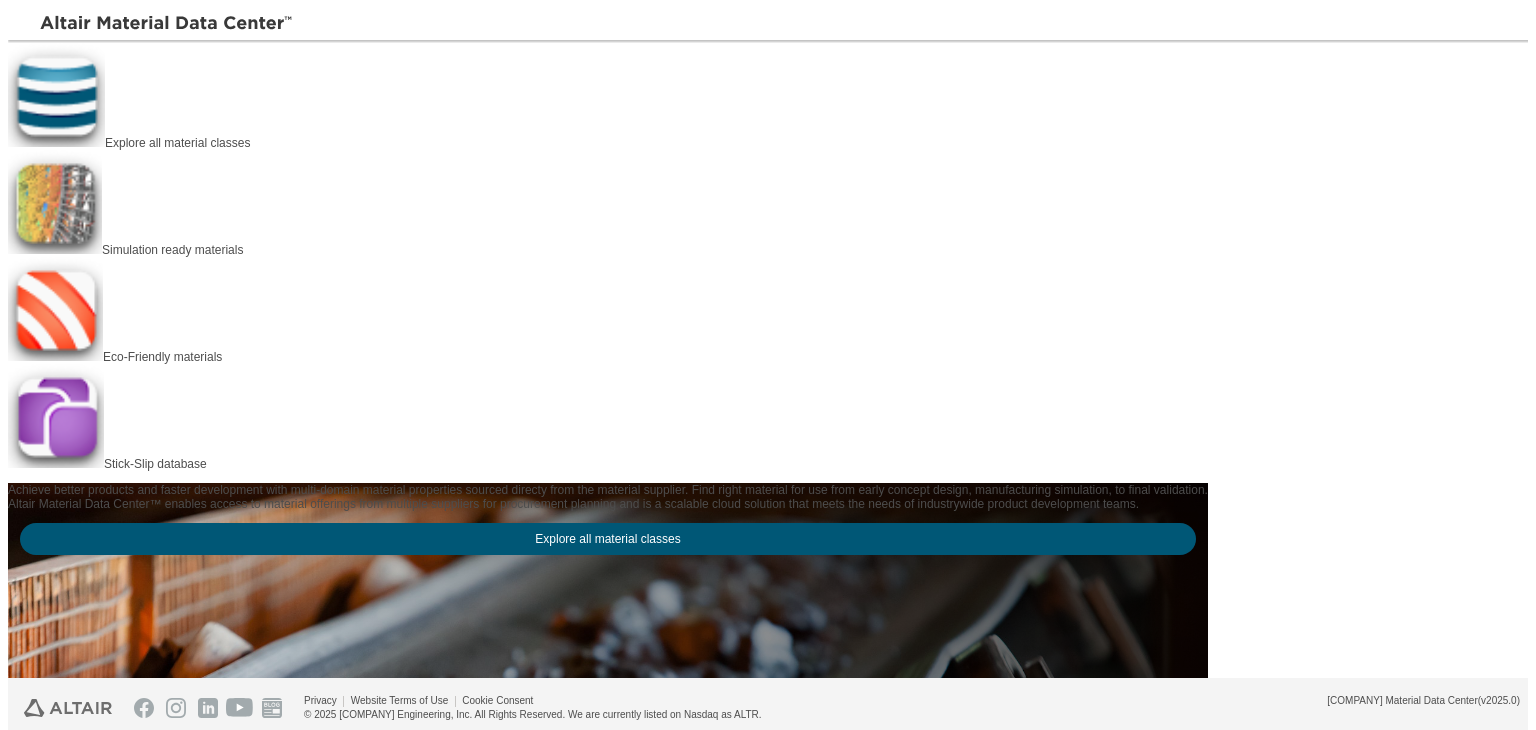 click on "Explore all material classes" at bounding box center [608, 539] 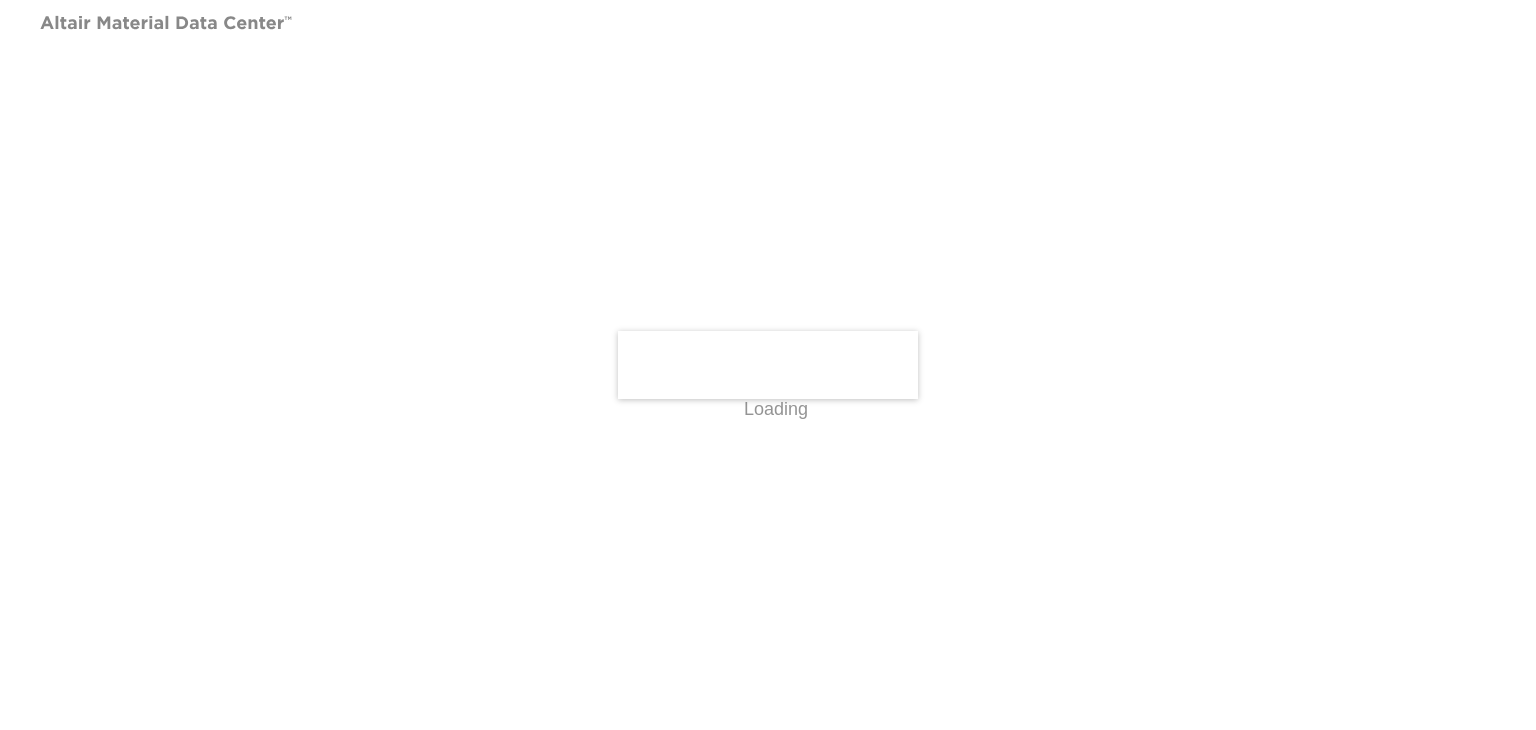 scroll, scrollTop: 0, scrollLeft: 0, axis: both 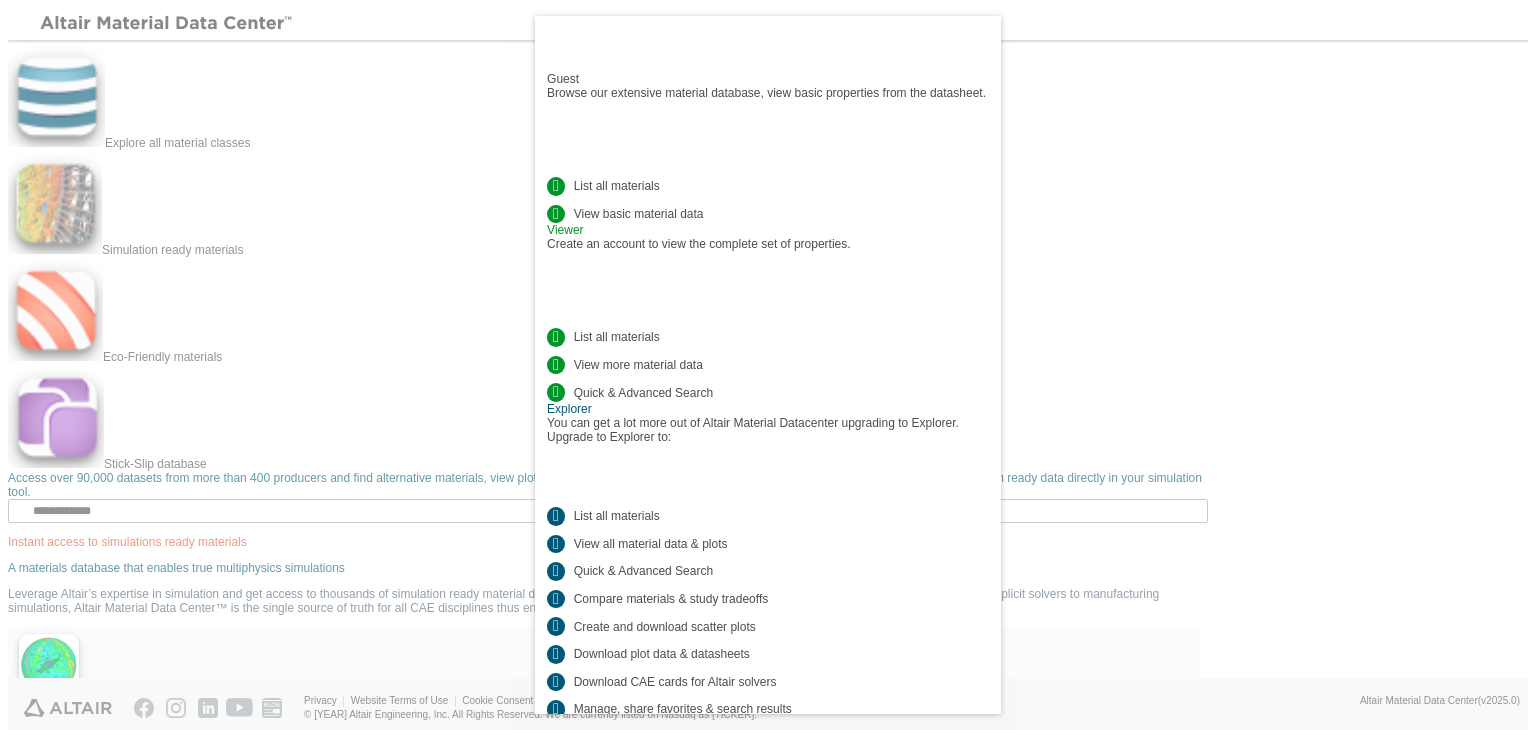 click at bounding box center [981, 28] 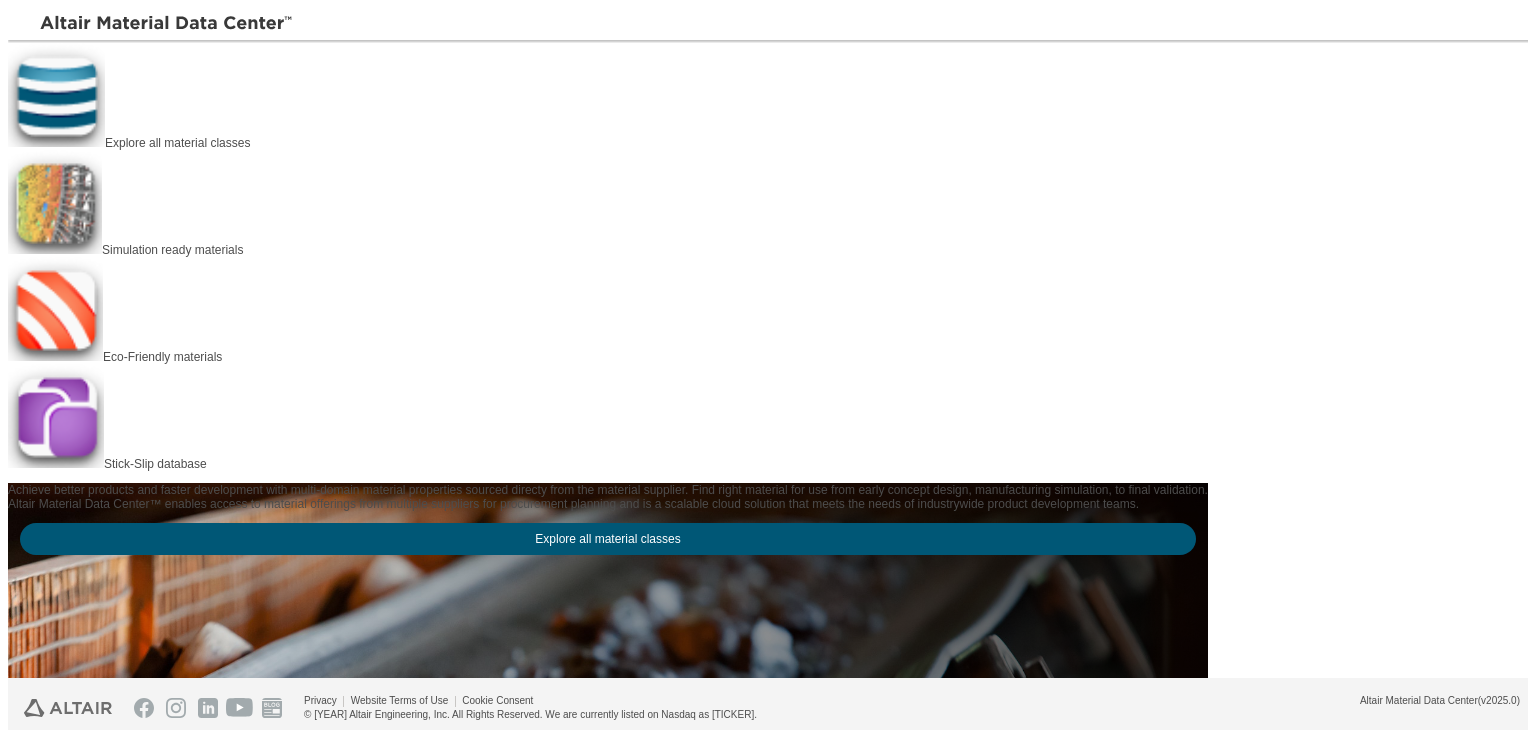 click on "Simulation ready materials" at bounding box center (172, 250) 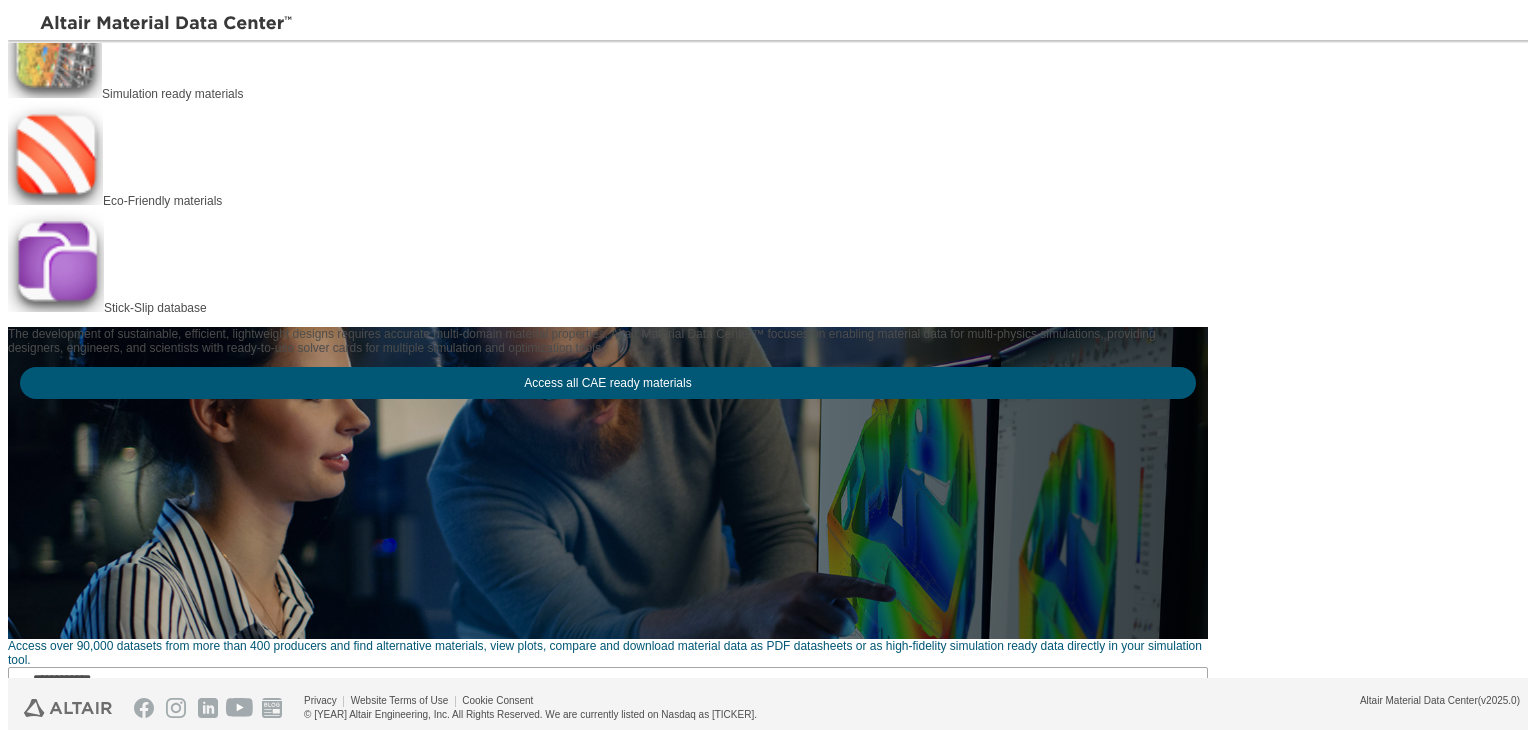 scroll, scrollTop: 0, scrollLeft: 0, axis: both 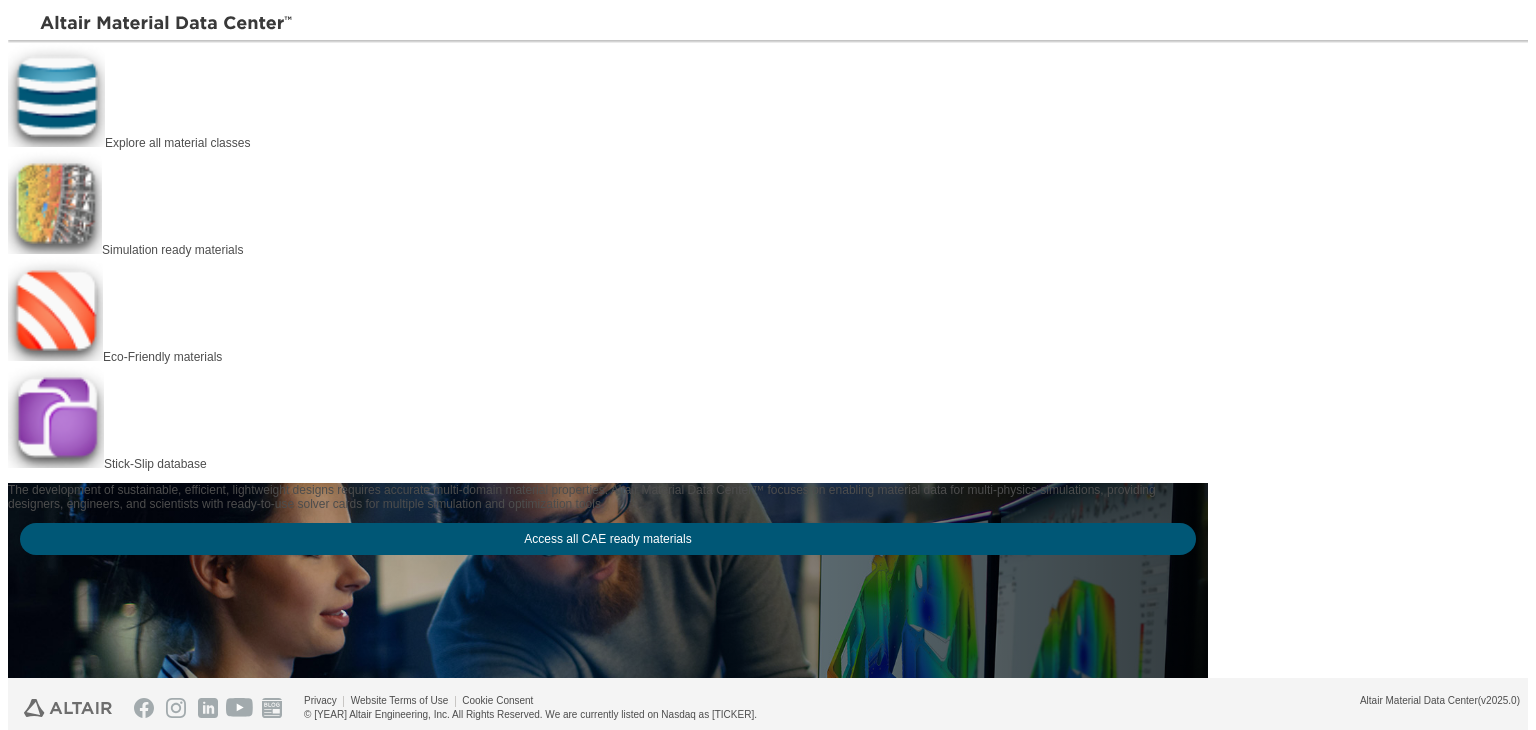 click on "Explore all material classes" at bounding box center (608, 96) 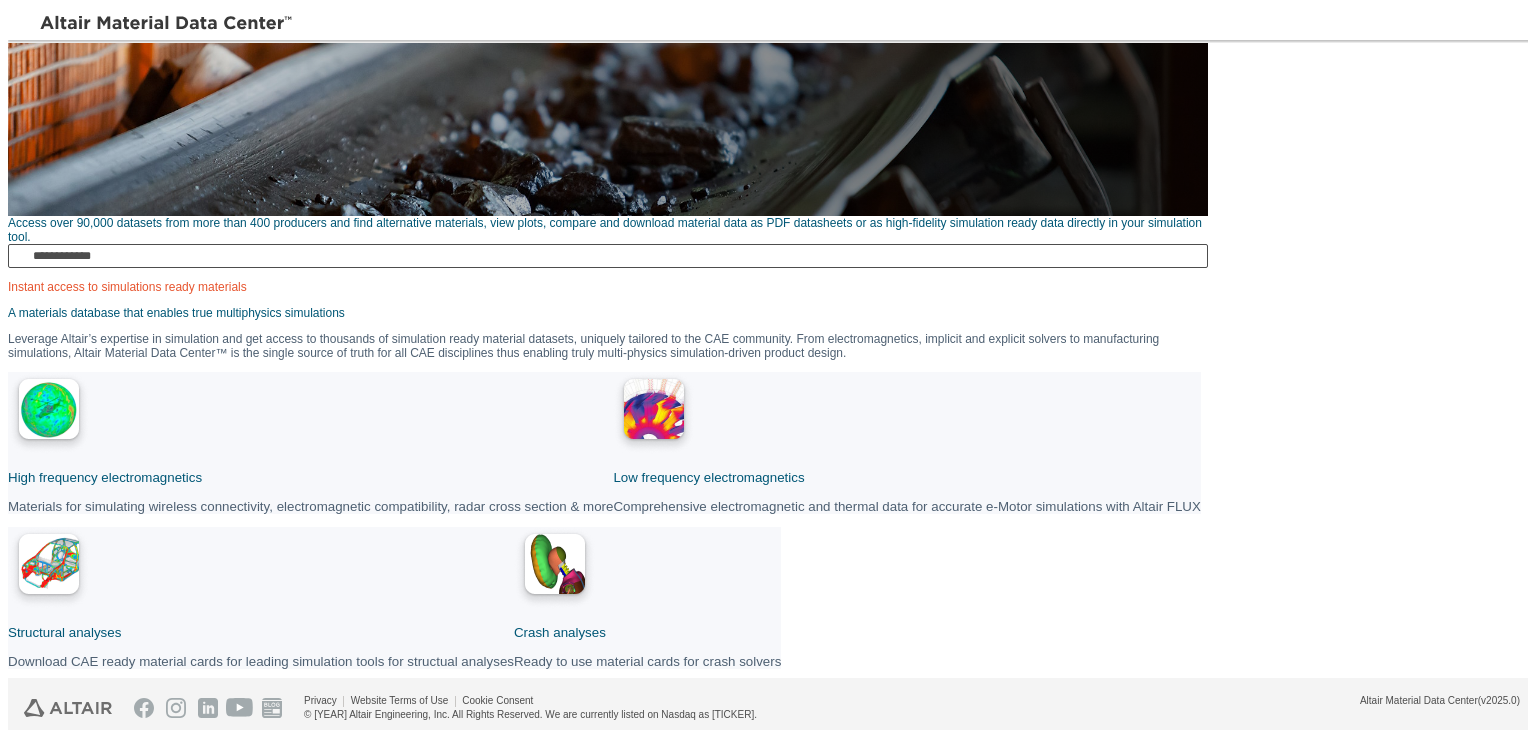 scroll, scrollTop: 456, scrollLeft: 0, axis: vertical 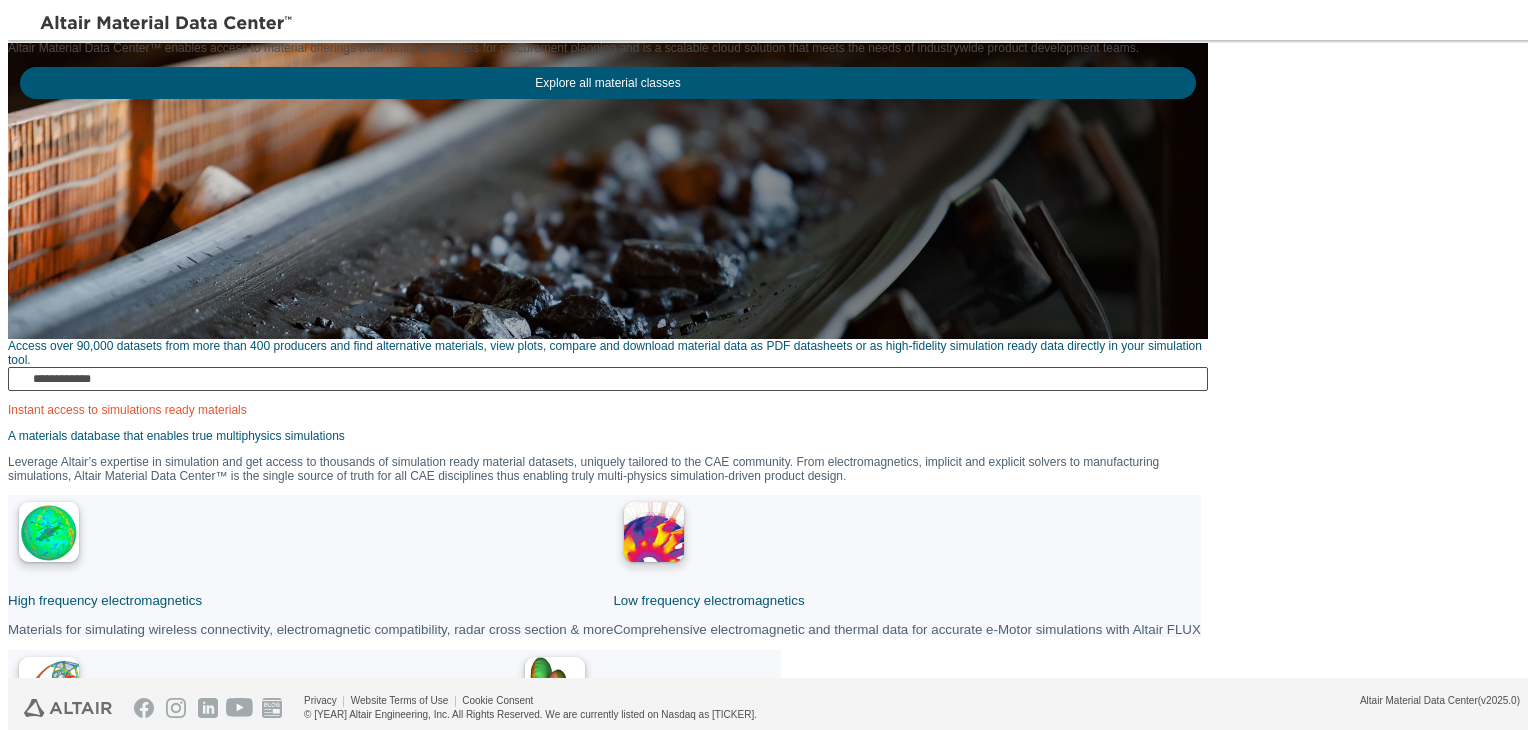 click at bounding box center (620, 379) 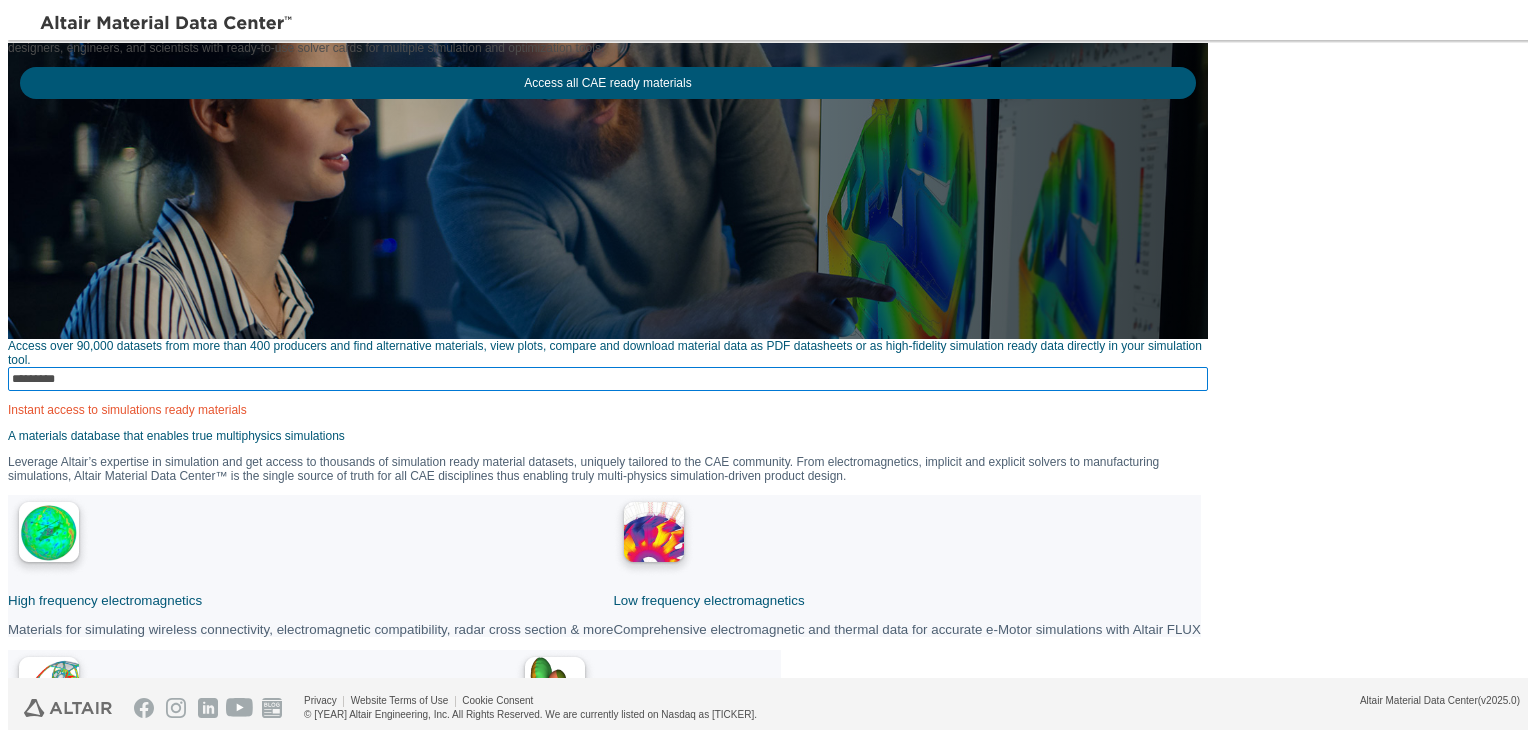 type on "*********" 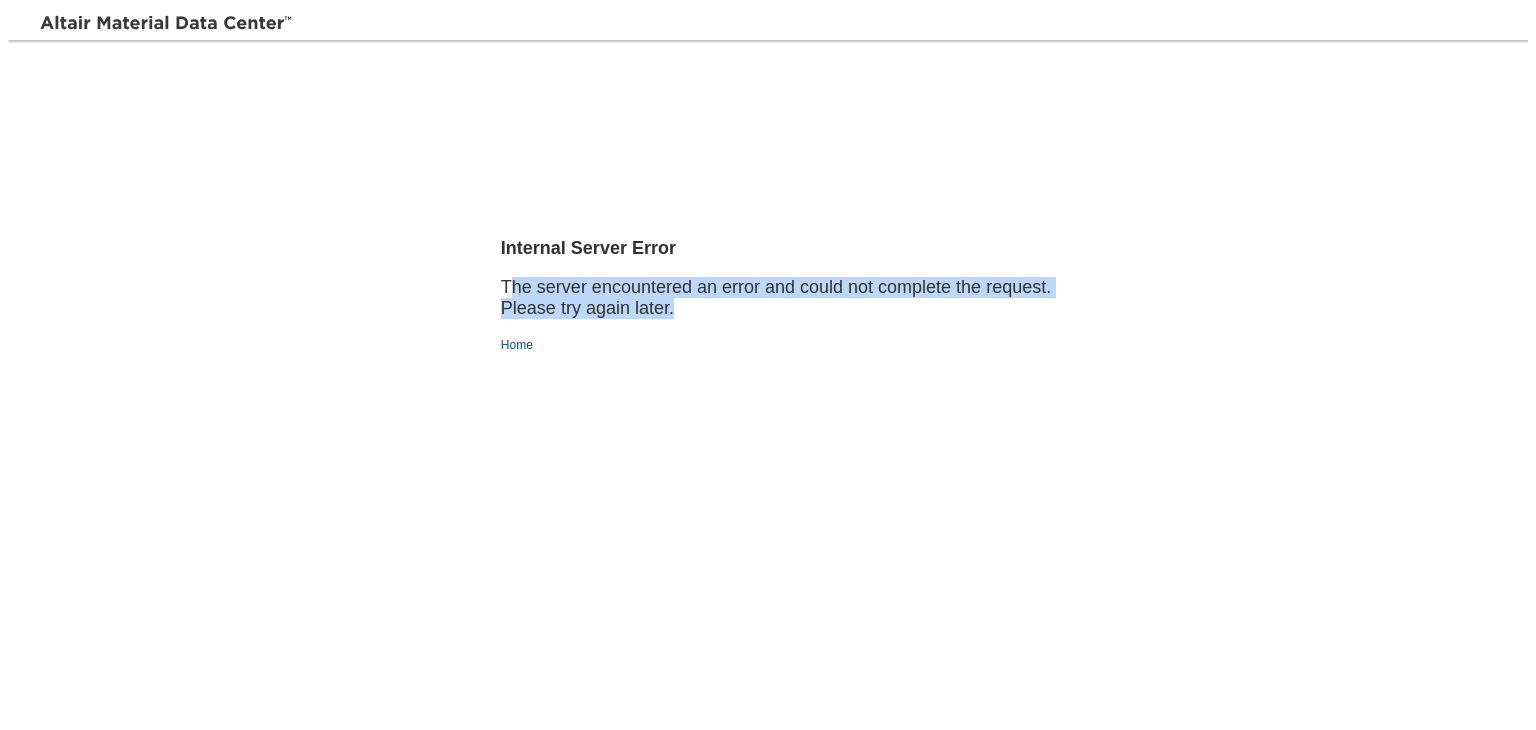 drag, startPoint x: 488, startPoint y: 275, endPoint x: 931, endPoint y: 297, distance: 443.54593 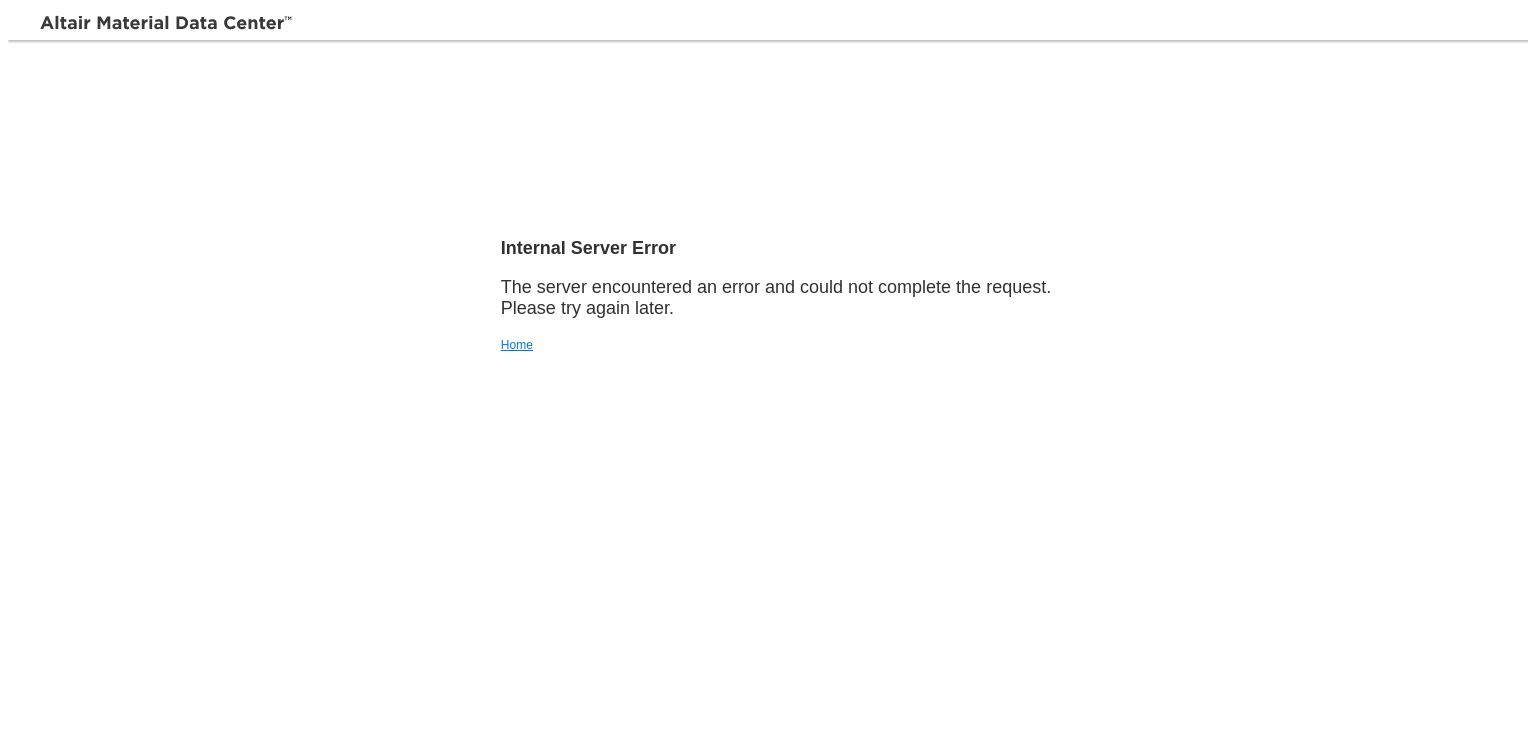 click on "Home" at bounding box center [776, 345] 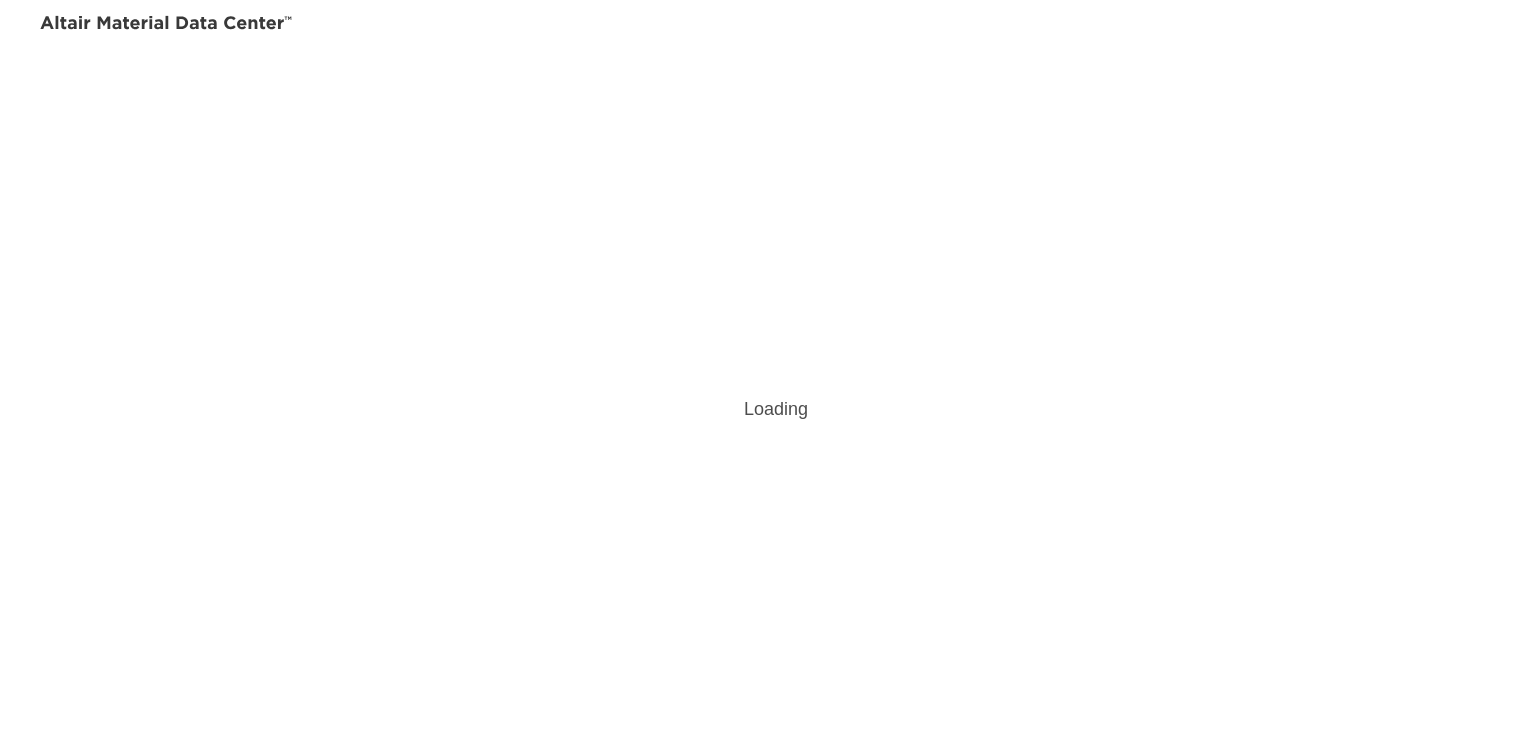 scroll, scrollTop: 0, scrollLeft: 0, axis: both 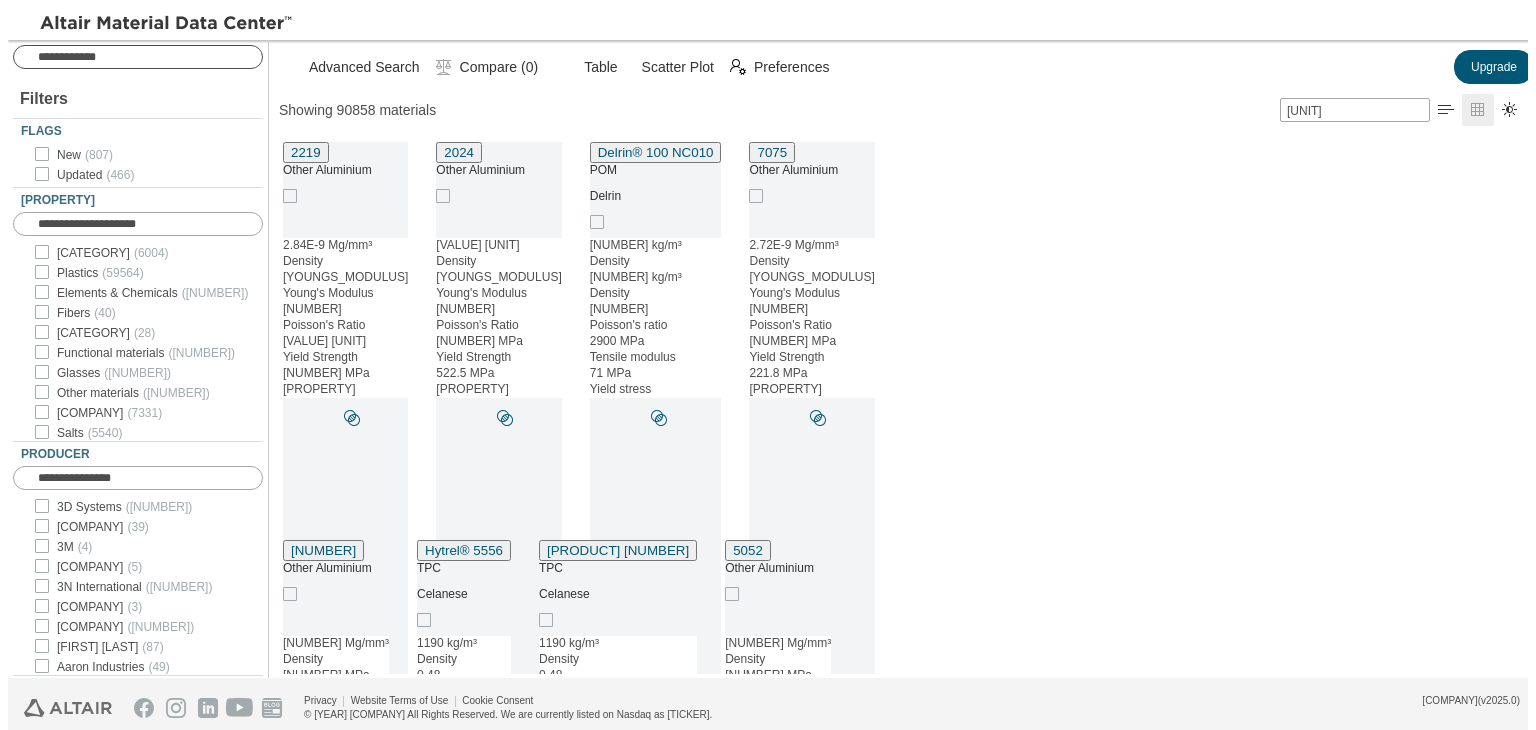 click at bounding box center (150, 57) 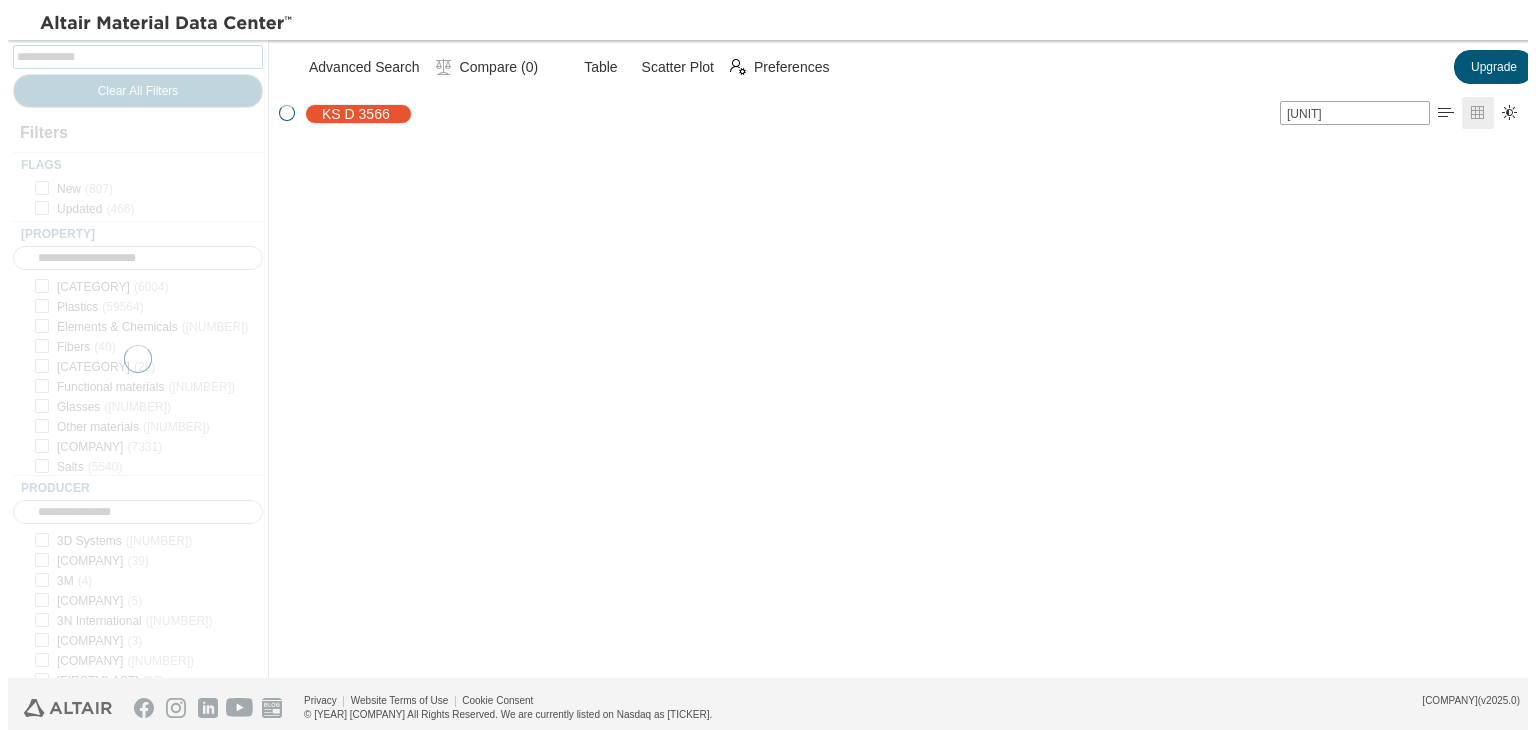 scroll, scrollTop: 528, scrollLeft: 1260, axis: both 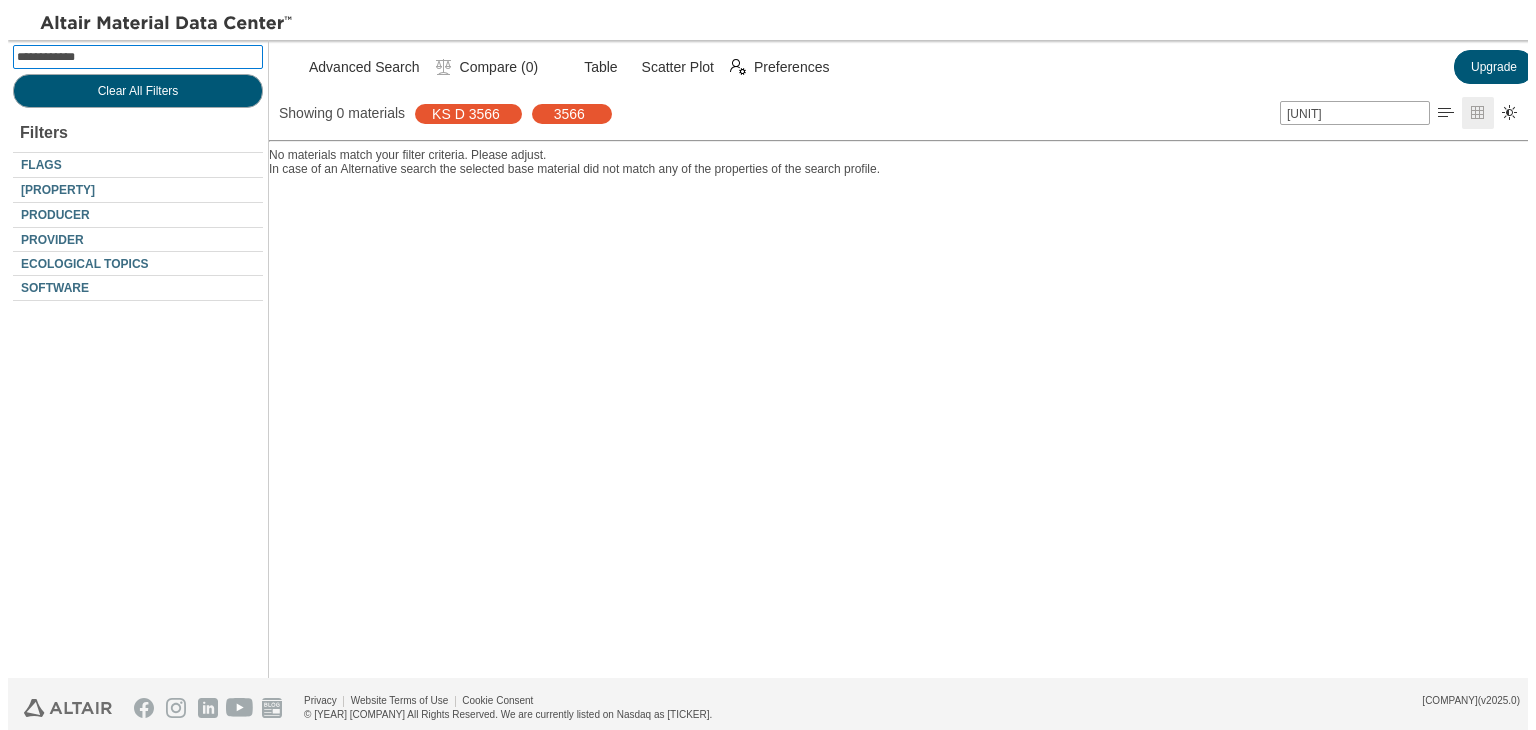 click at bounding box center (140, 57) 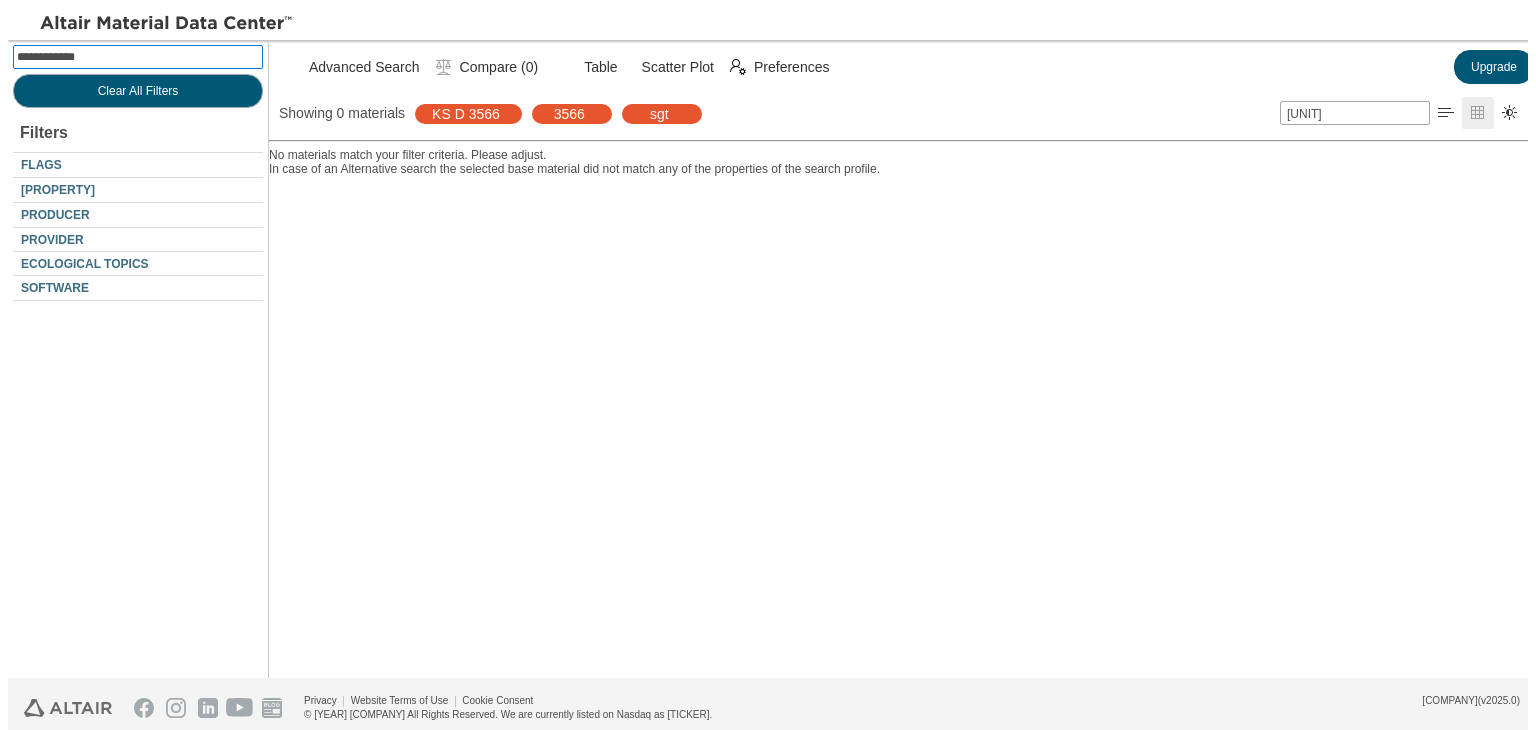 click at bounding box center [140, 57] 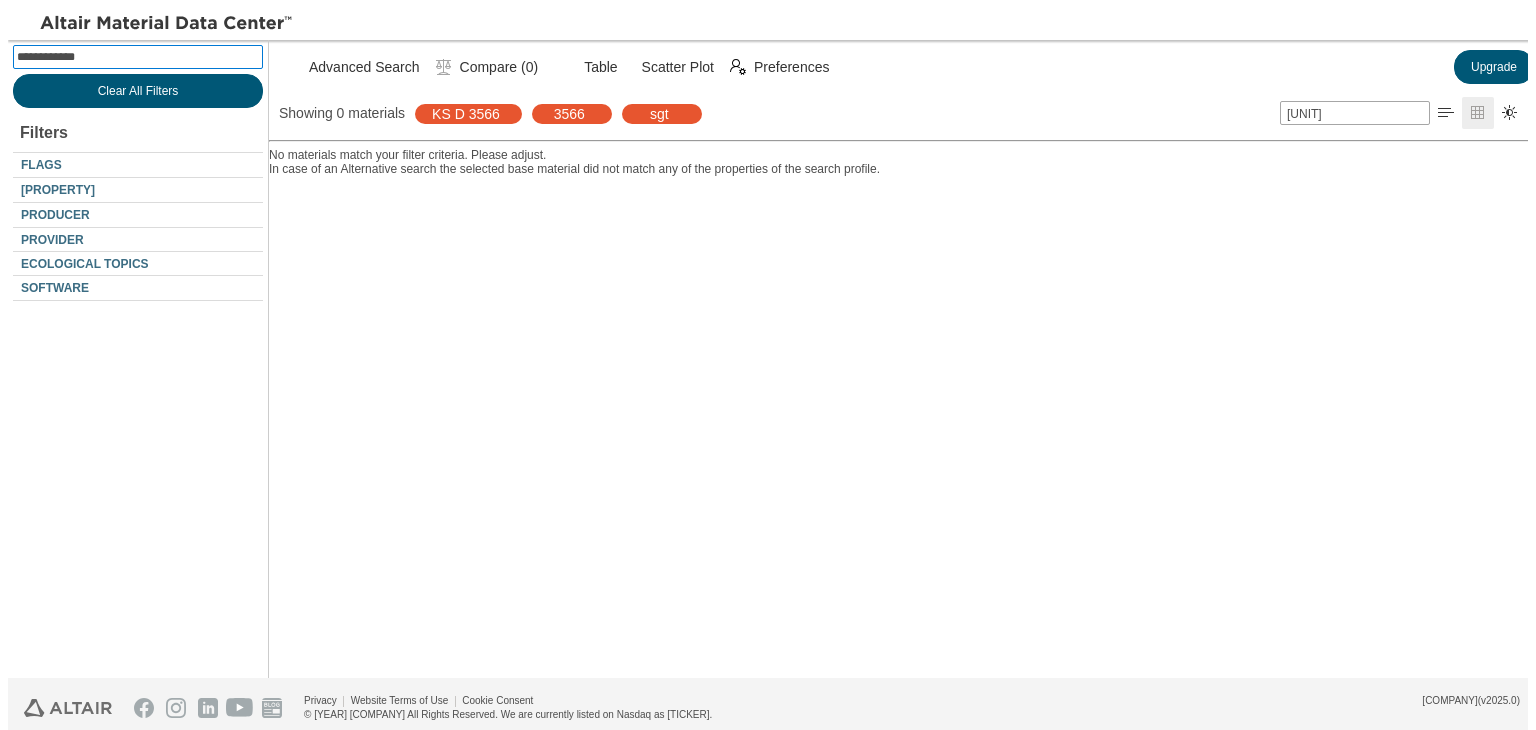click on "Clear All Filters" at bounding box center [138, 91] 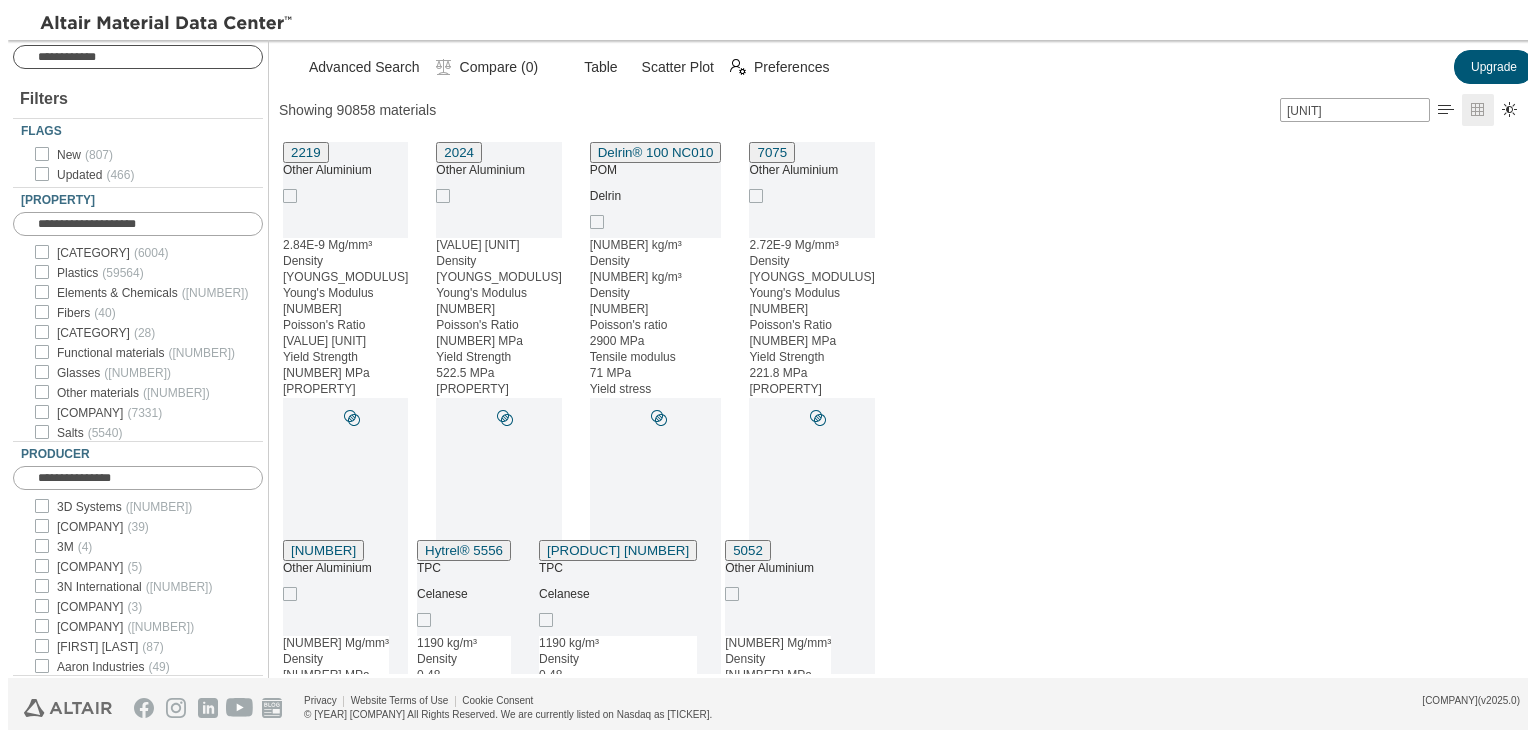 scroll, scrollTop: 16, scrollLeft: 16, axis: both 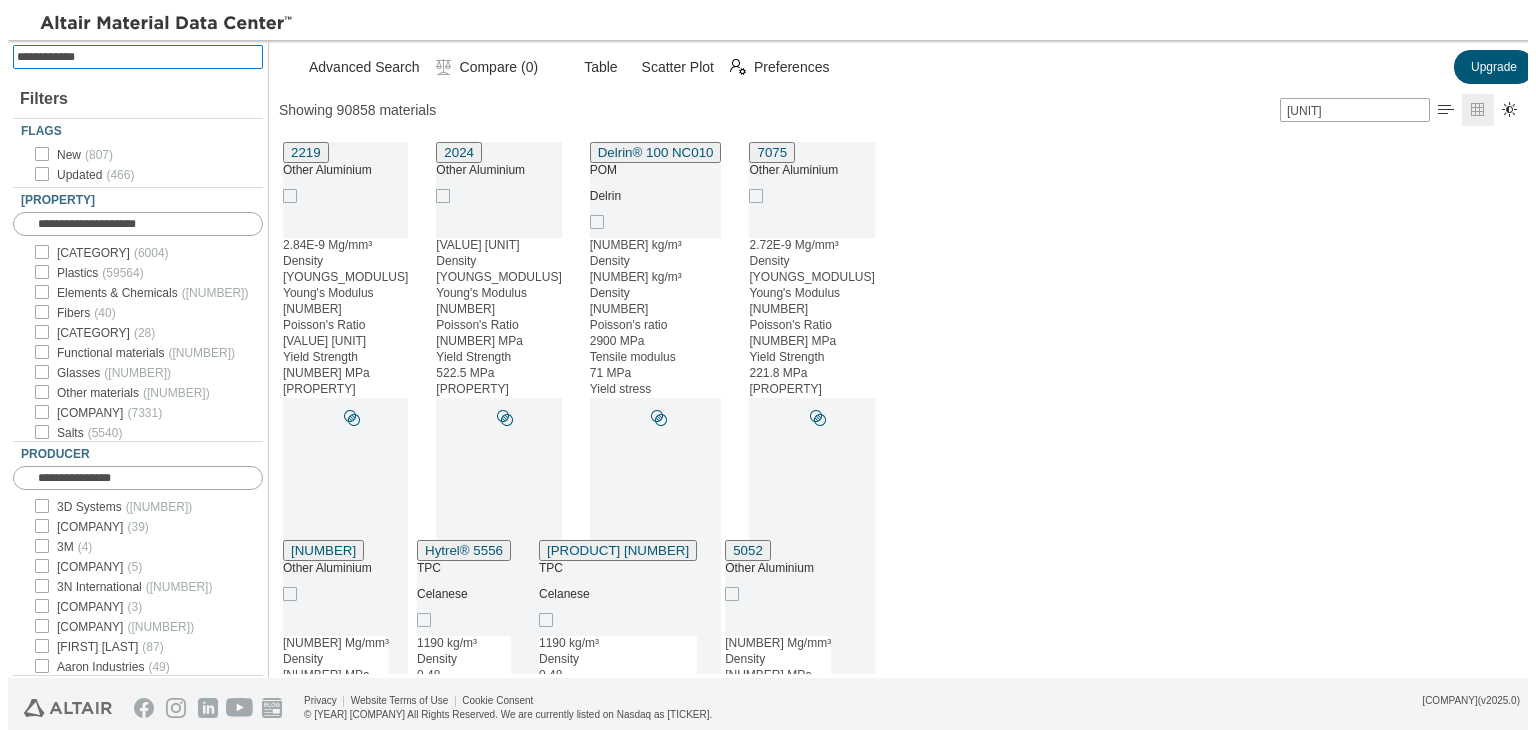 click at bounding box center (140, 57) 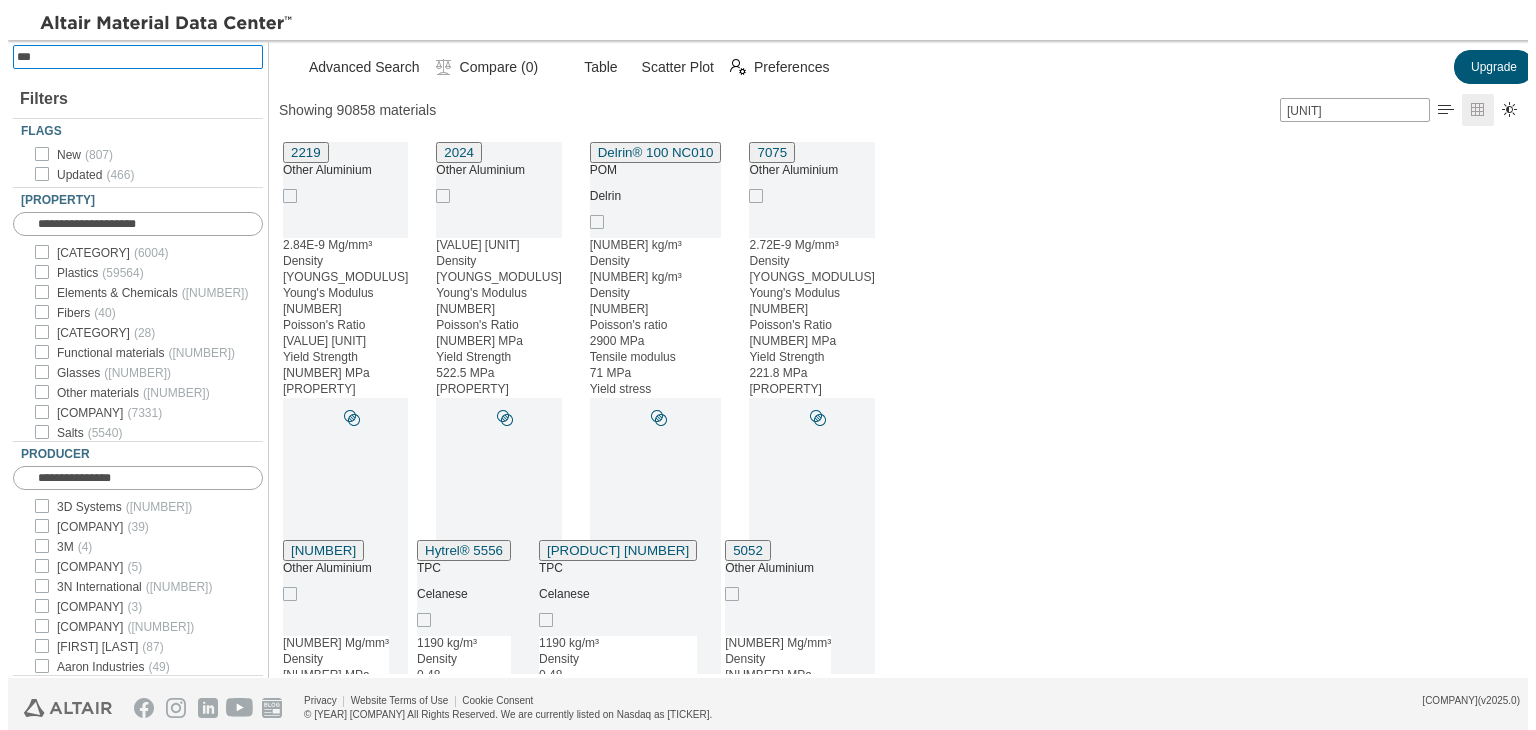 type on "****" 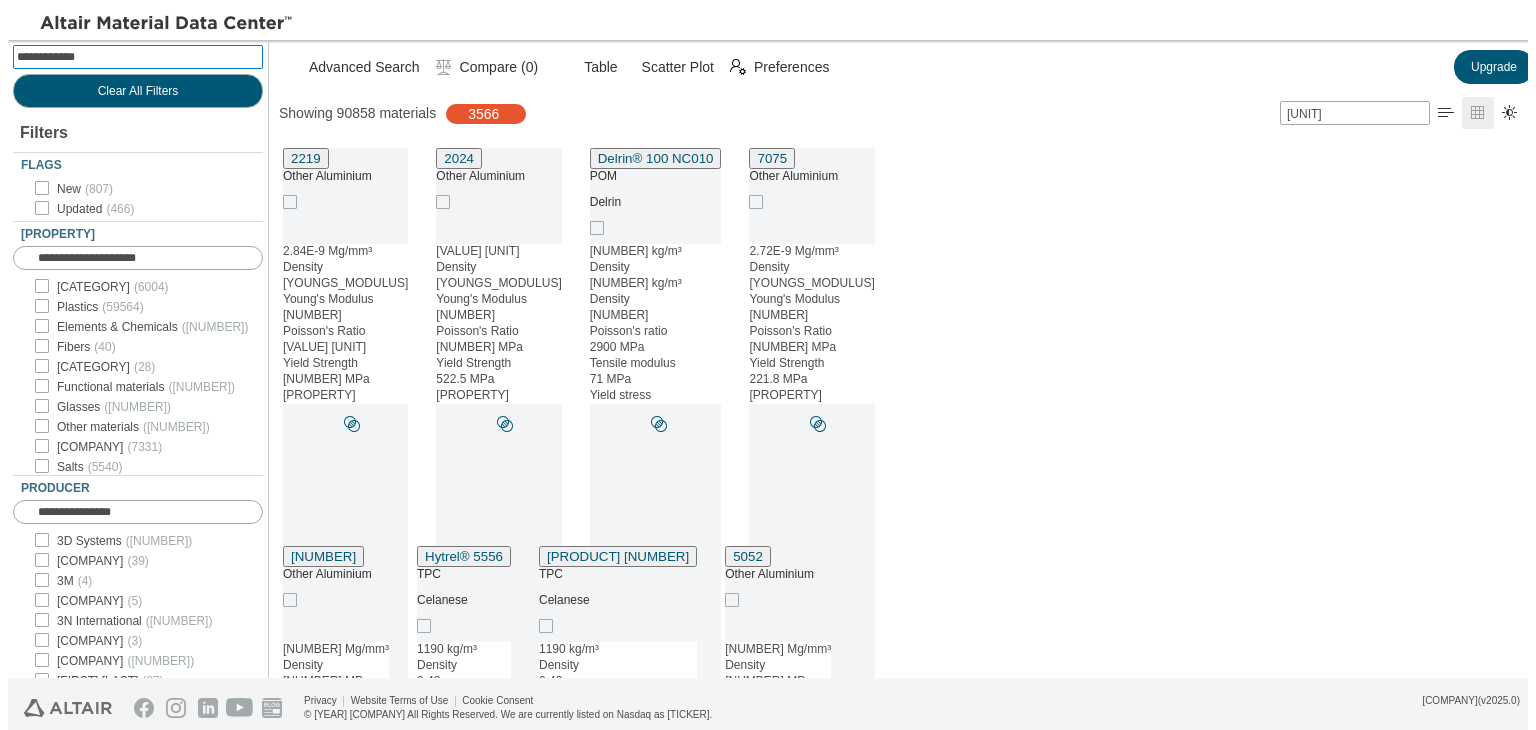scroll, scrollTop: 528, scrollLeft: 1260, axis: both 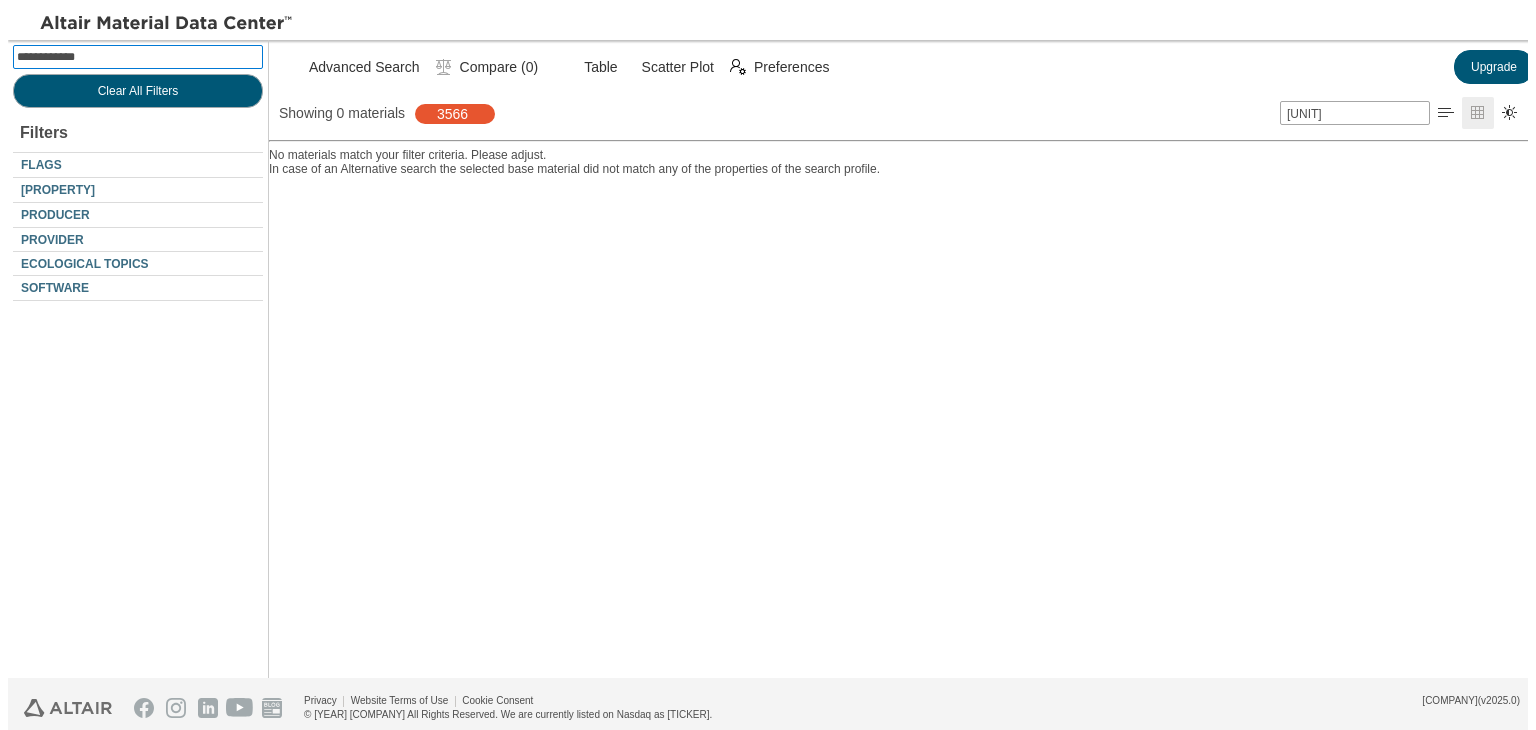 click at bounding box center (473, 114) 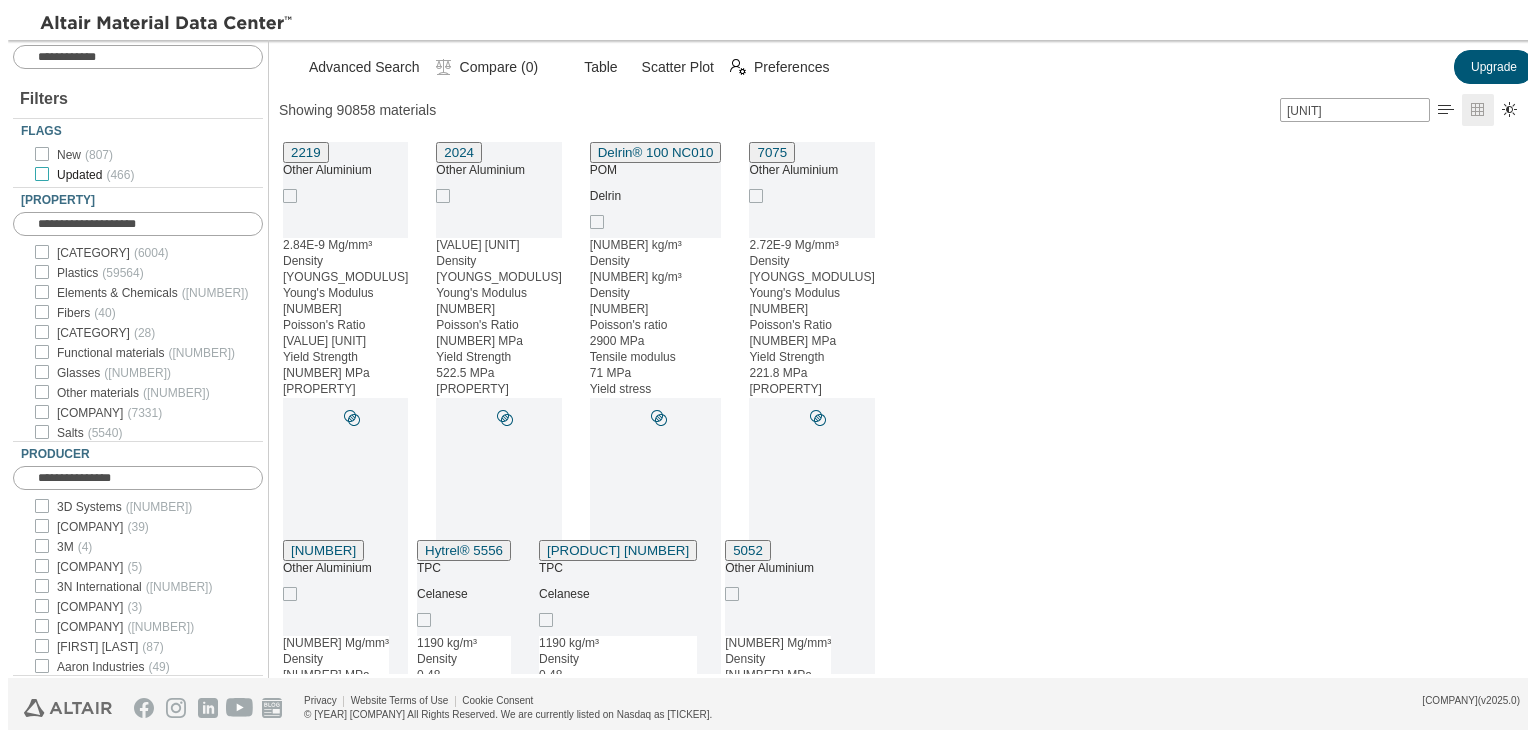 scroll, scrollTop: 16, scrollLeft: 16, axis: both 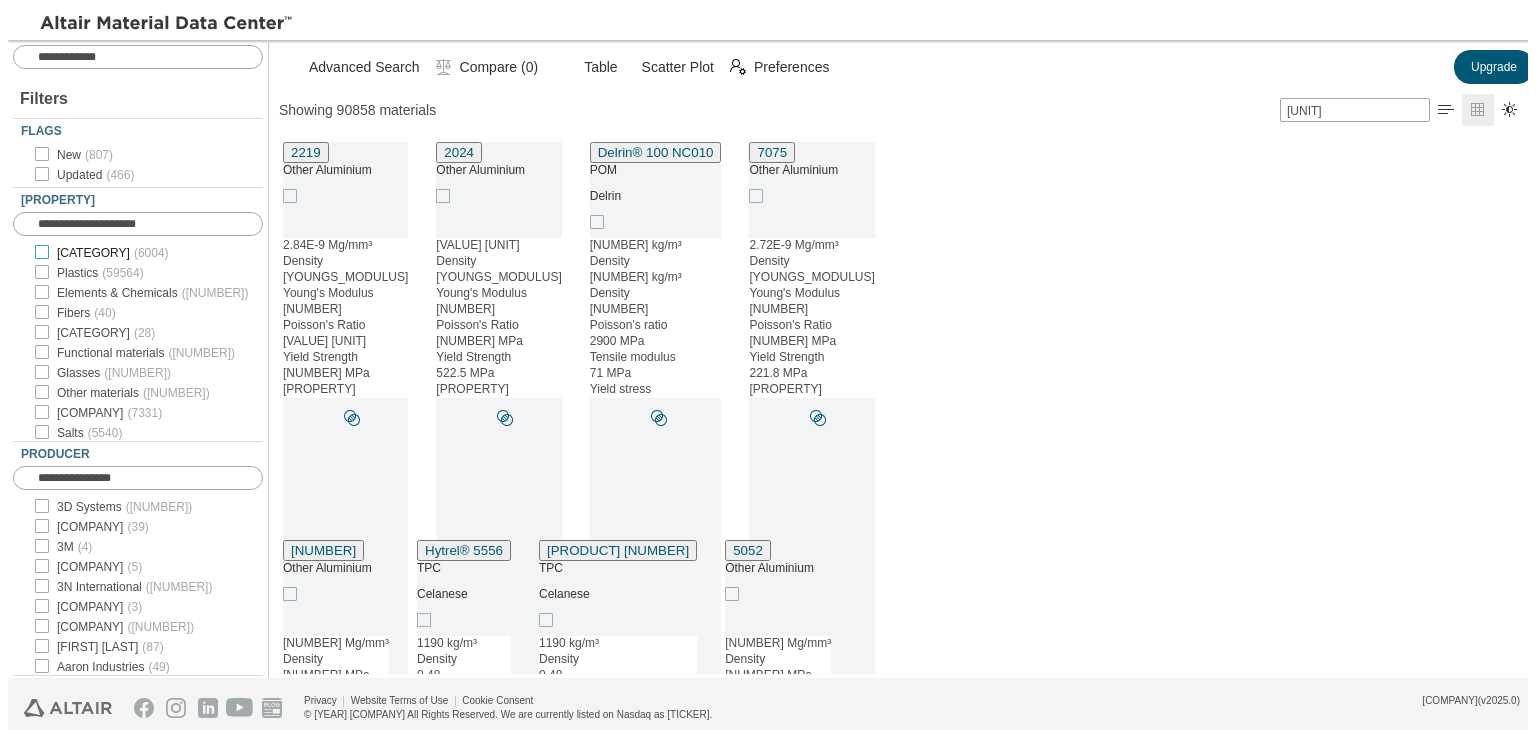click at bounding box center [42, 252] 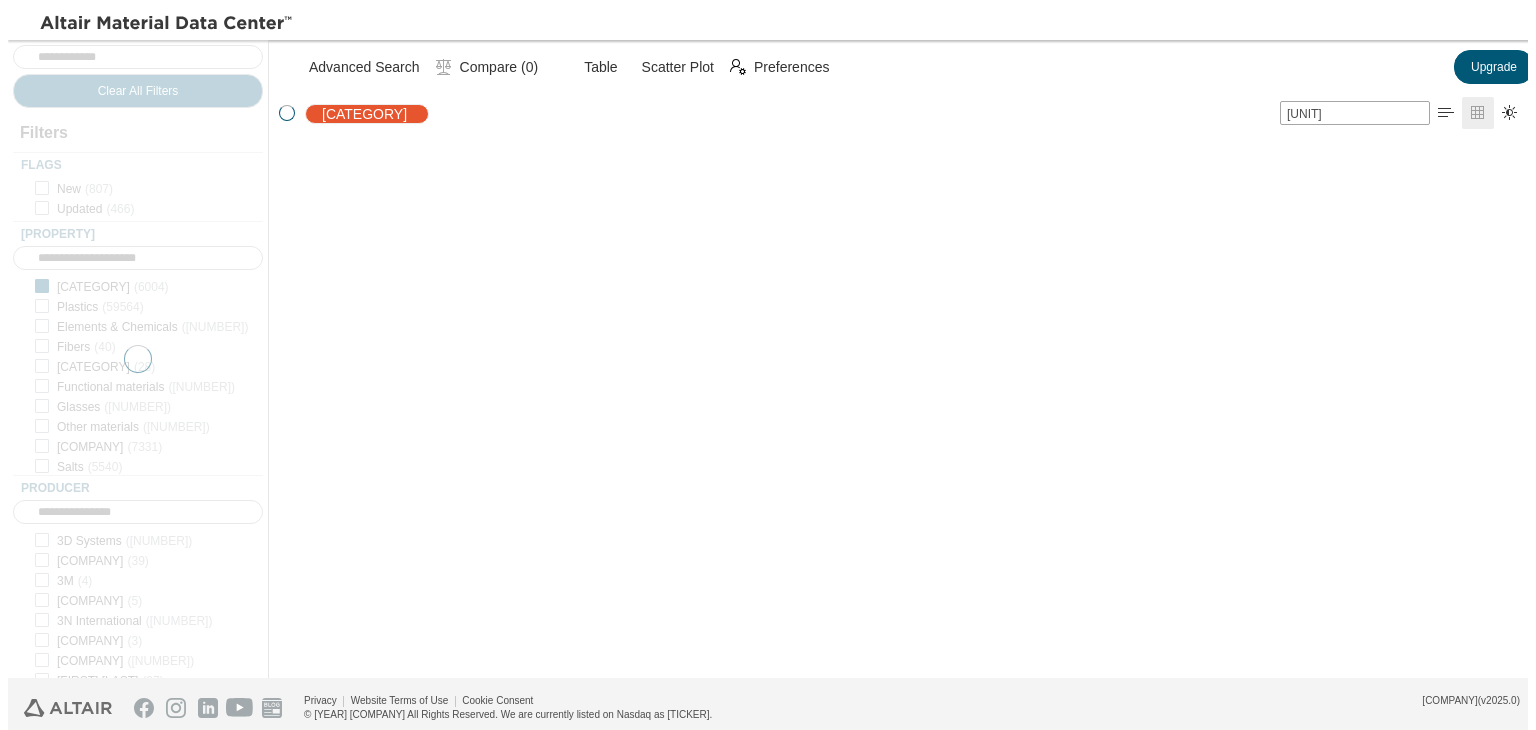 scroll, scrollTop: 528, scrollLeft: 1260, axis: both 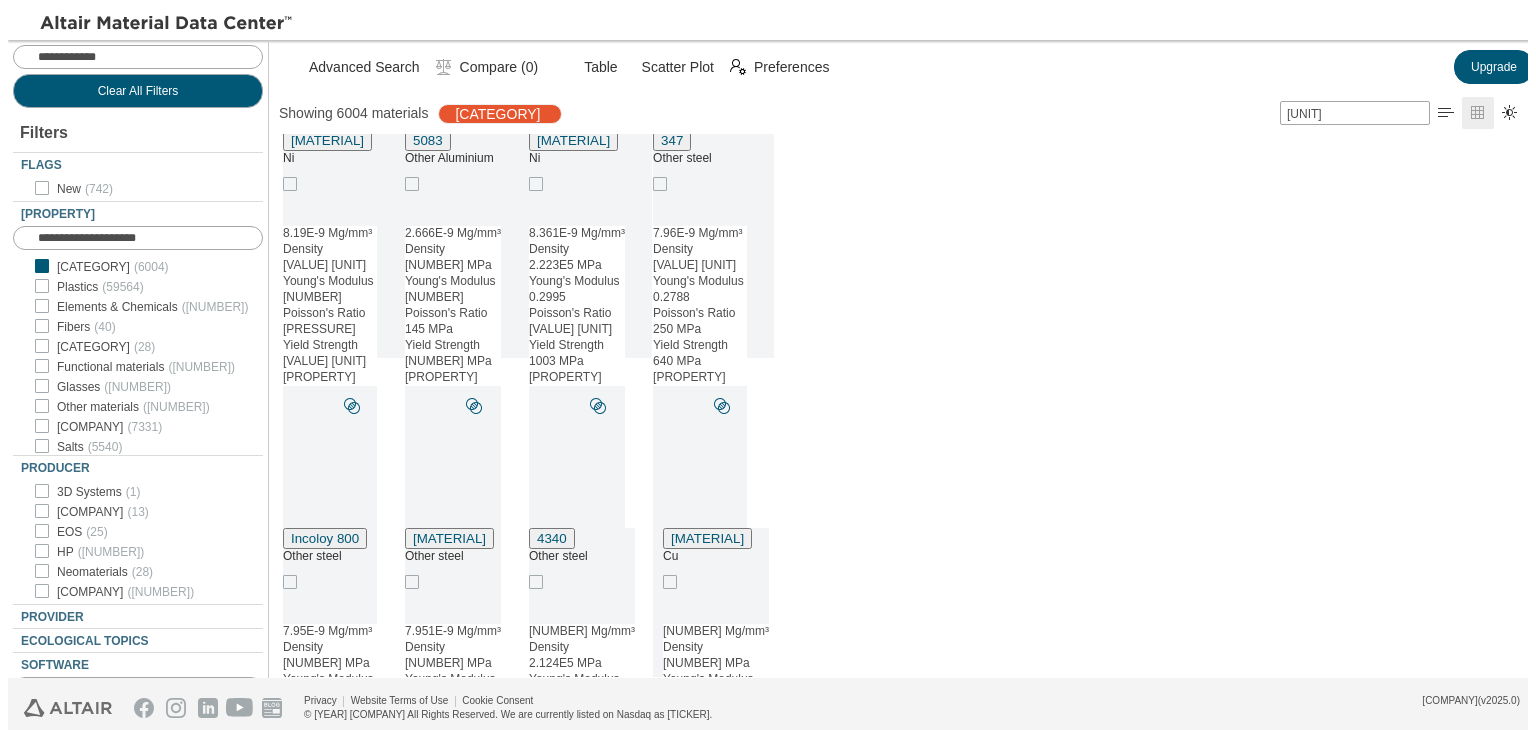 click on "Nimonic 80A Ni [DENSITY] [YOUNG'S MODULUS] [POISSON'S RATIO] [YIELD STRENGTH] [ULTIMATE TENSILE STRENGTH] Other Aluminium [DENSITY] [YOUNG'S MODULUS] [POISSON'S RATIO] [YIELD STRENGTH] [ULTIMATE TENSILE STRENGTH] Nimonic 263 Ni [DENSITY] [YOUNG'S MODULUS] [POISSON'S RATIO] [YIELD STRENGTH] [ULTIMATE TENSILE STRENGTH] Other steel [DENSITY] [YOUNG'S MODULUS] [POISSON'S RATIO] [YIELD STRENGTH] [ULTIMATE TENSILE STRENGTH]" at bounding box center (907, 315) 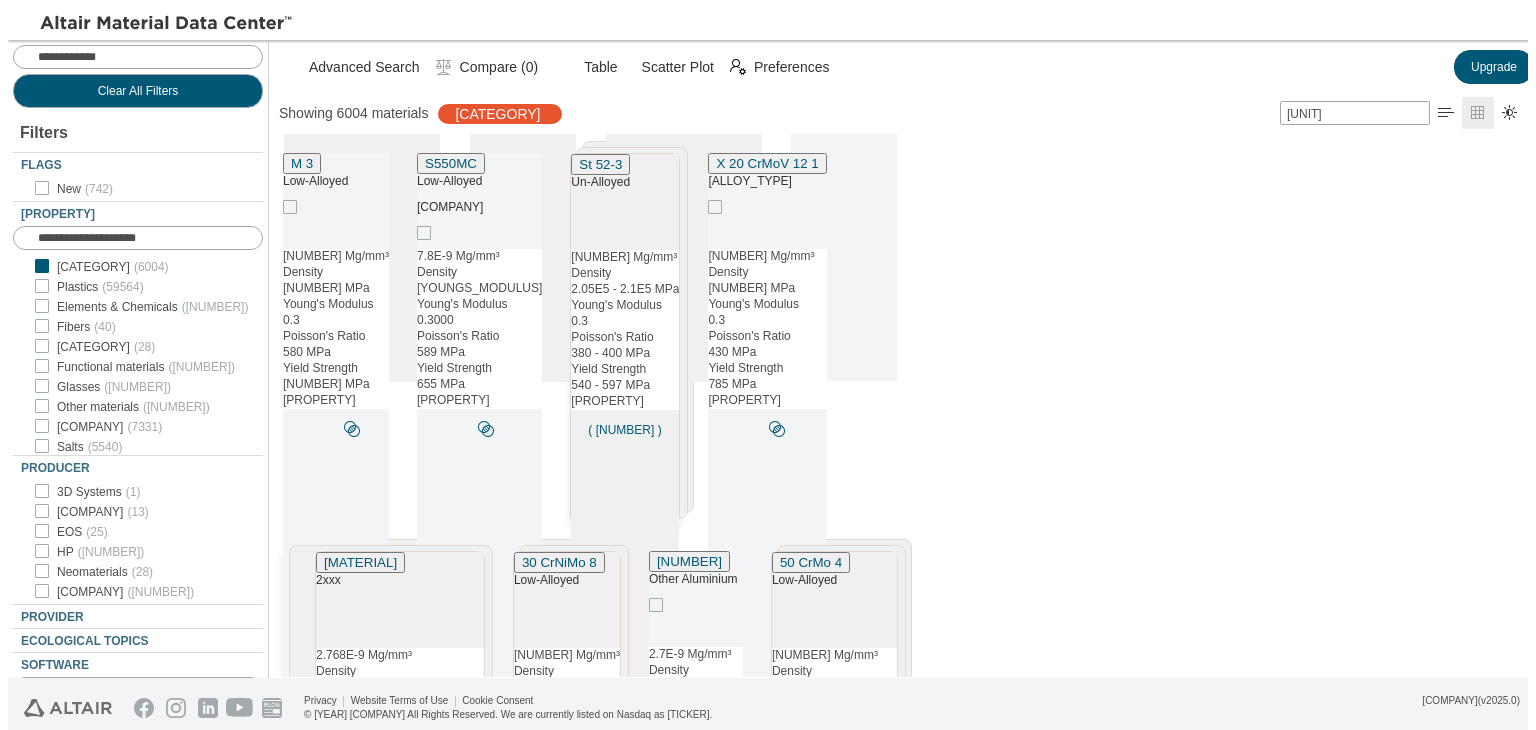 scroll, scrollTop: 15000, scrollLeft: 0, axis: vertical 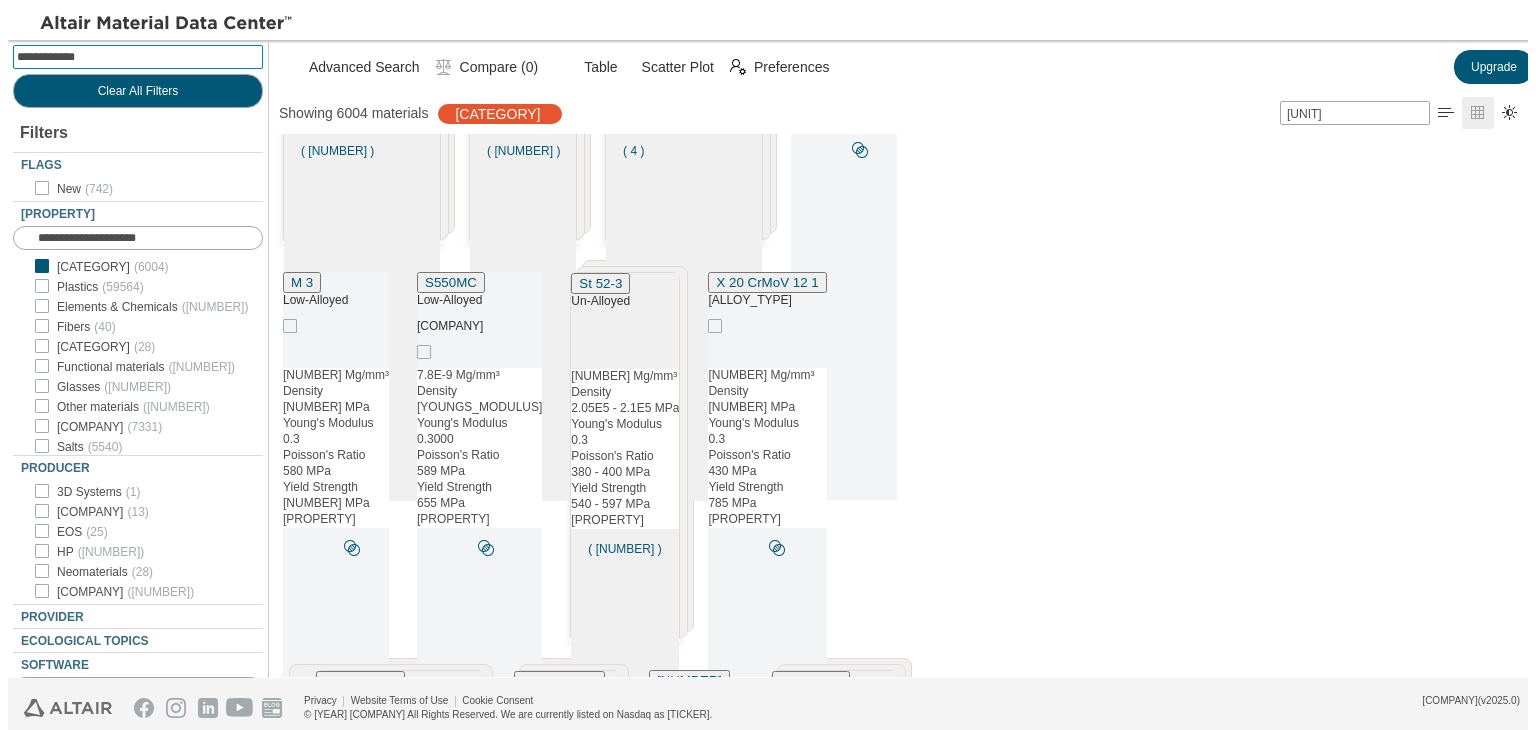 click at bounding box center [140, 57] 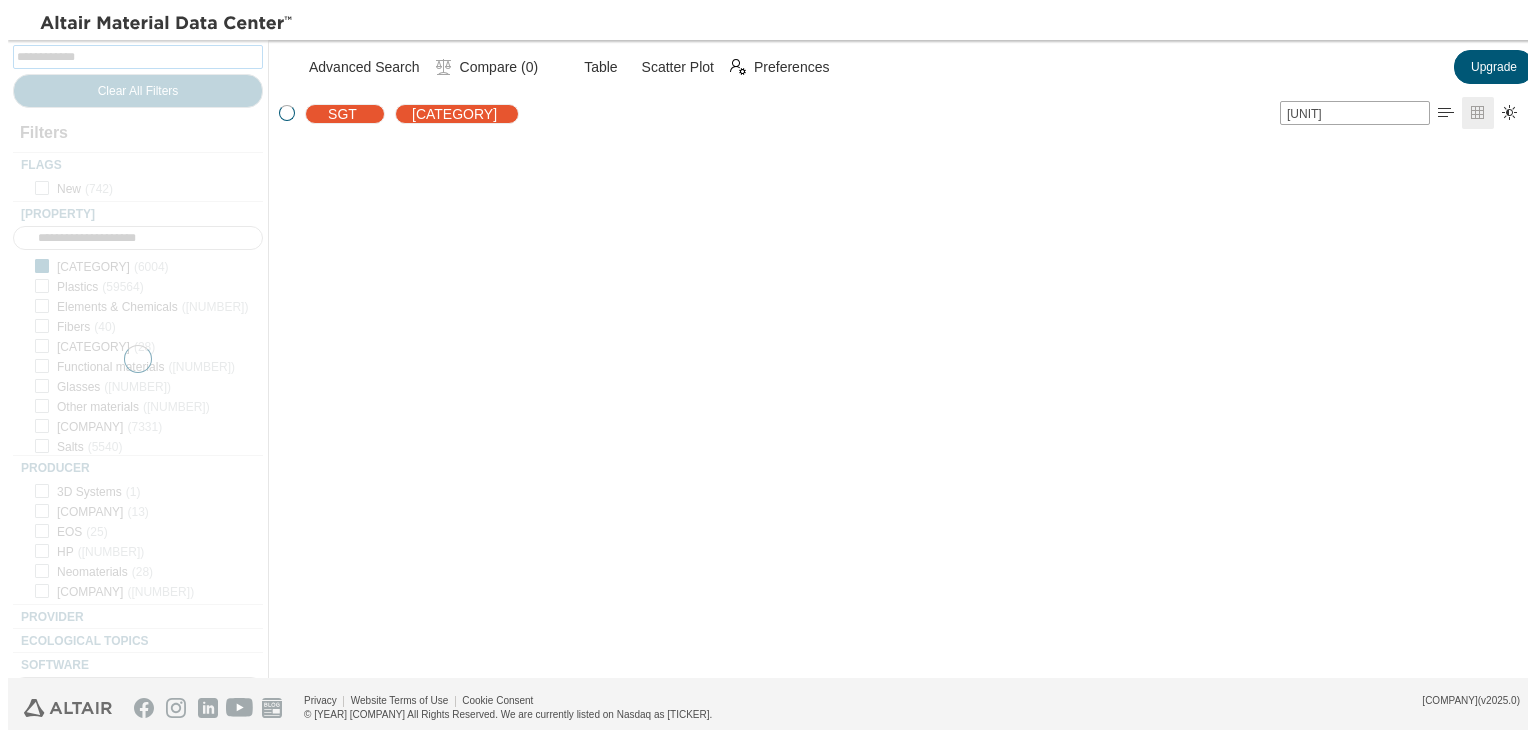 scroll, scrollTop: 0, scrollLeft: 0, axis: both 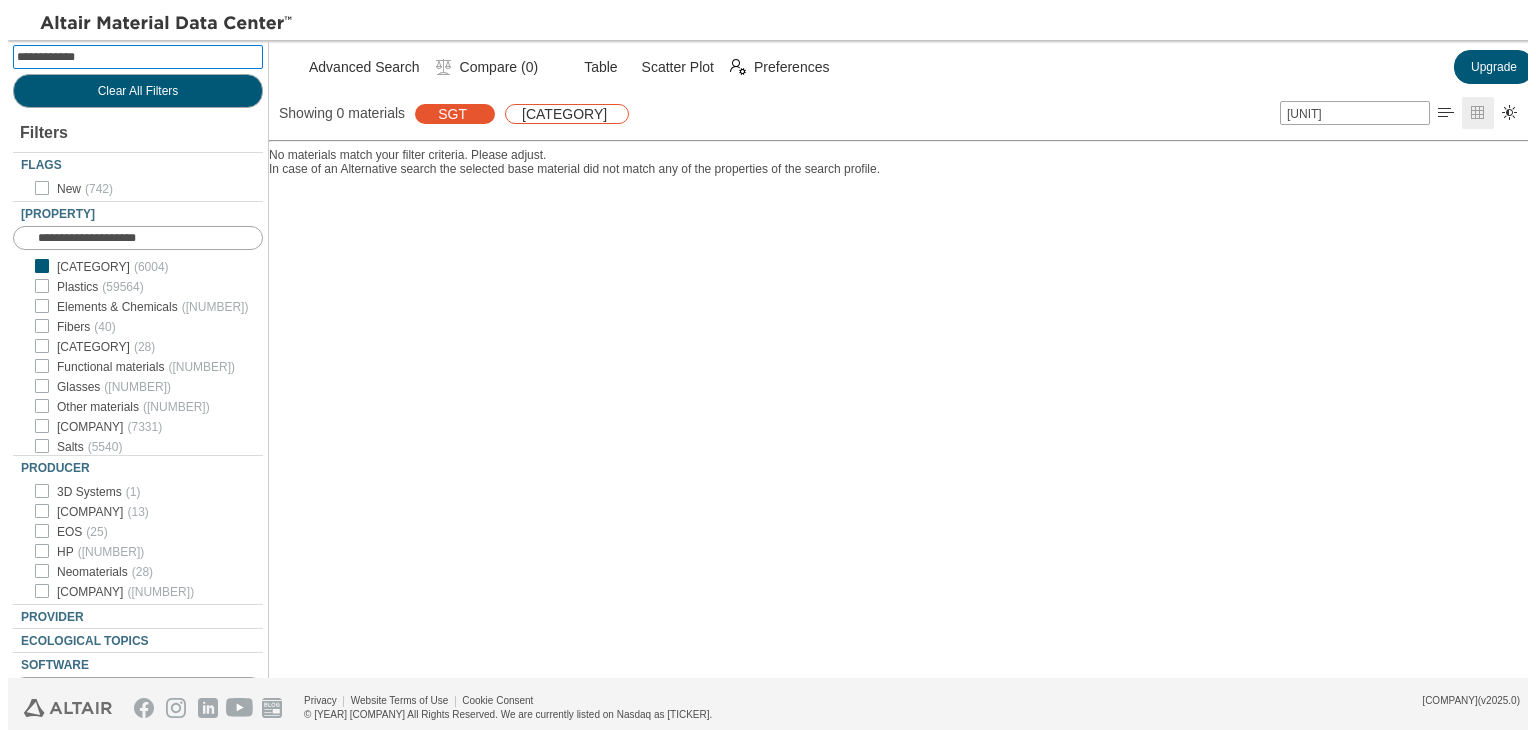 click at bounding box center [472, 114] 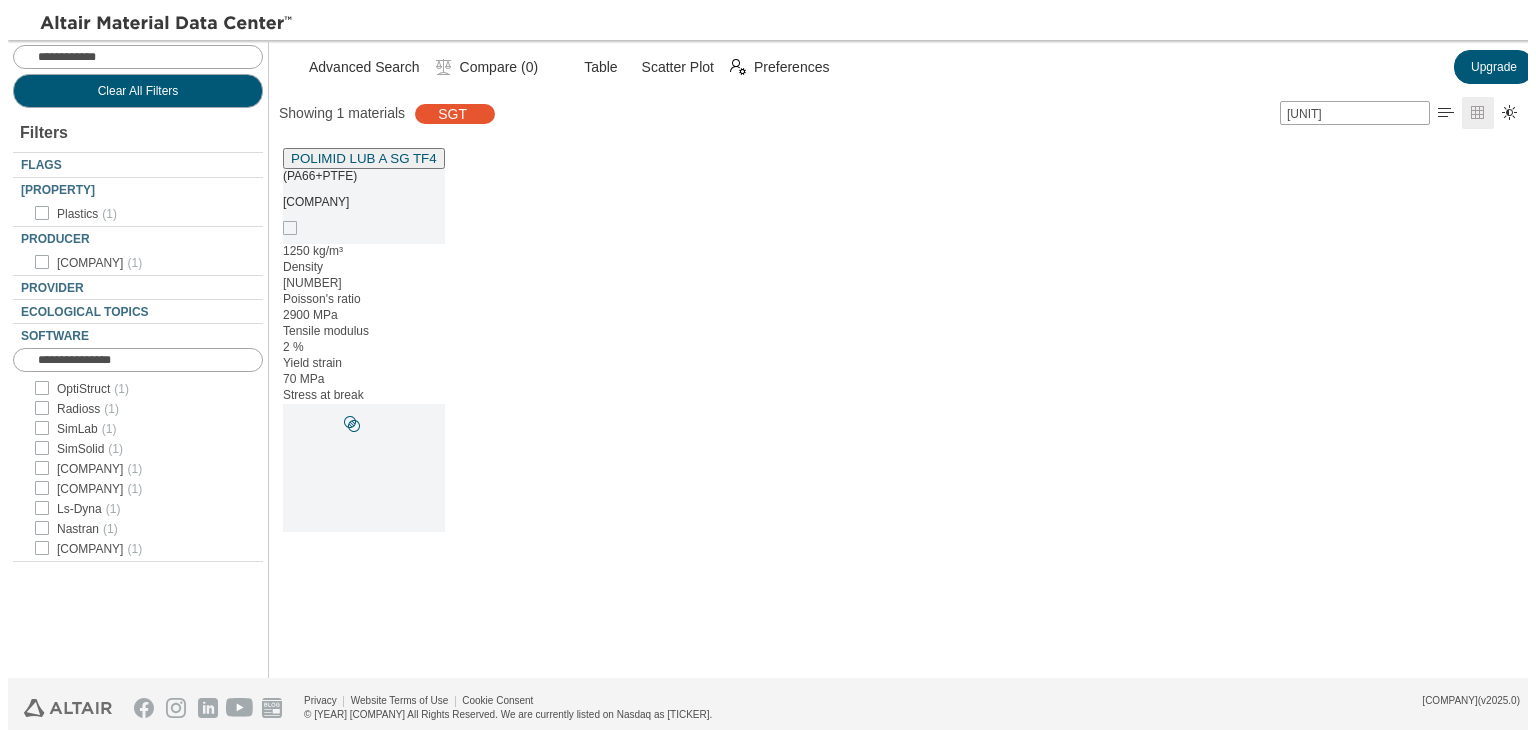 scroll, scrollTop: 16, scrollLeft: 16, axis: both 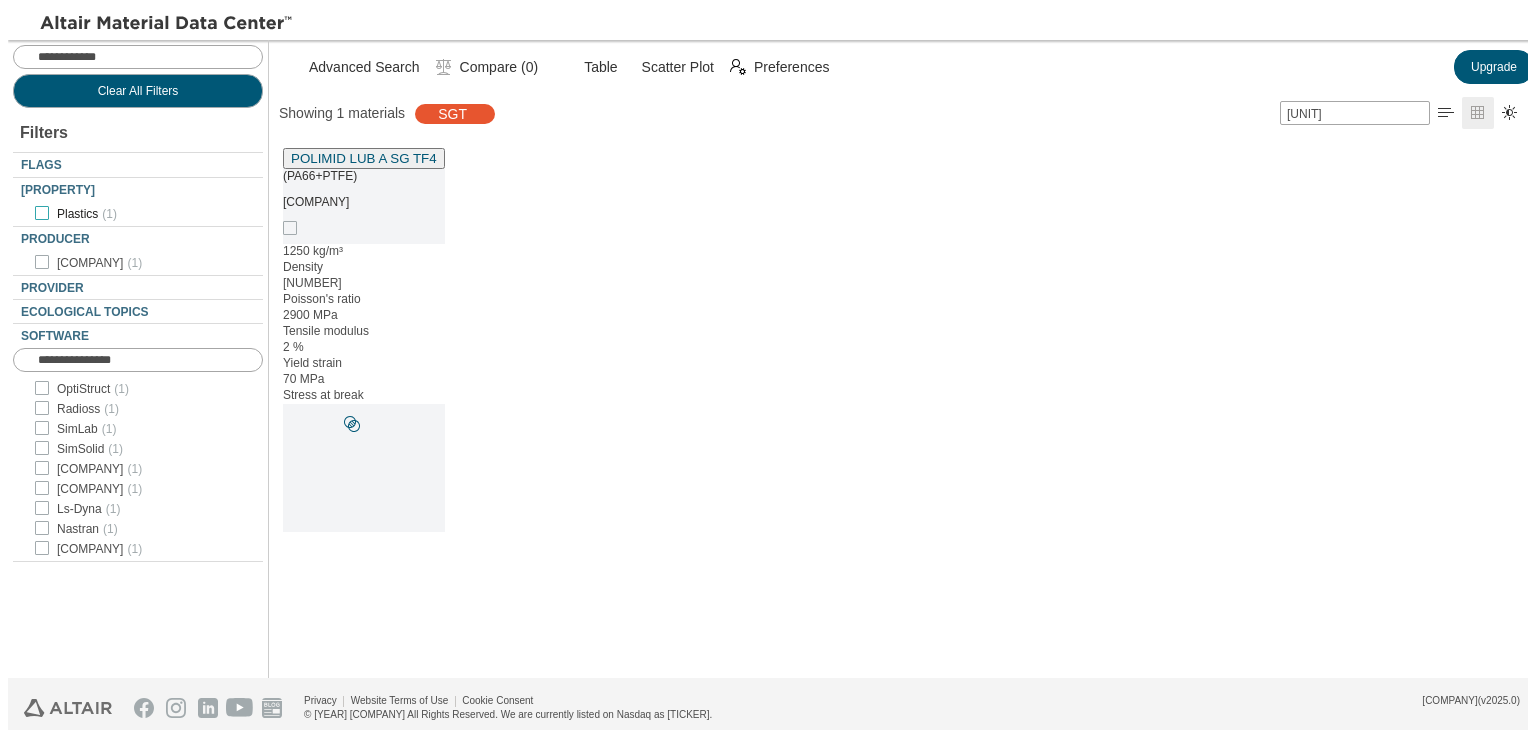 click at bounding box center (42, 213) 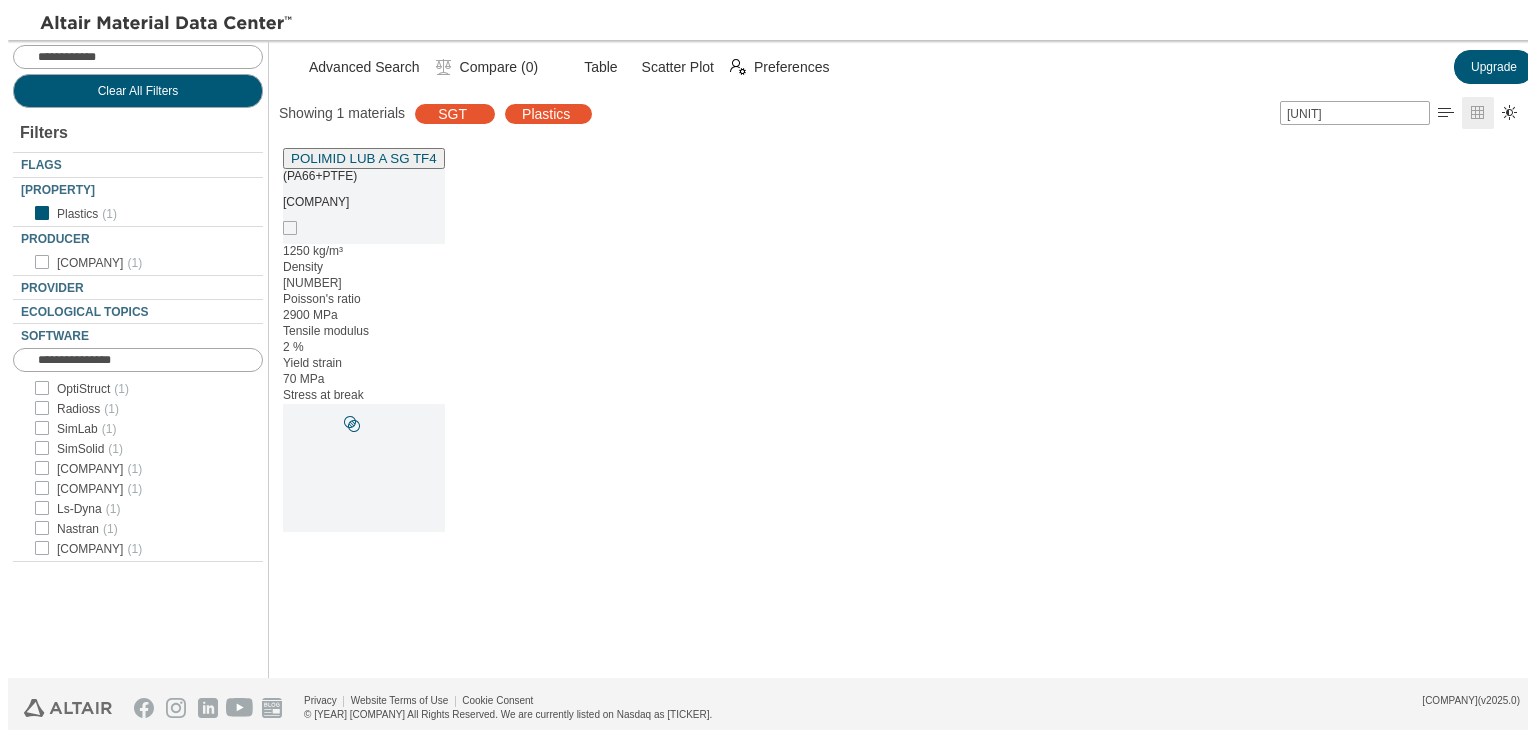 click at bounding box center [133, 221] 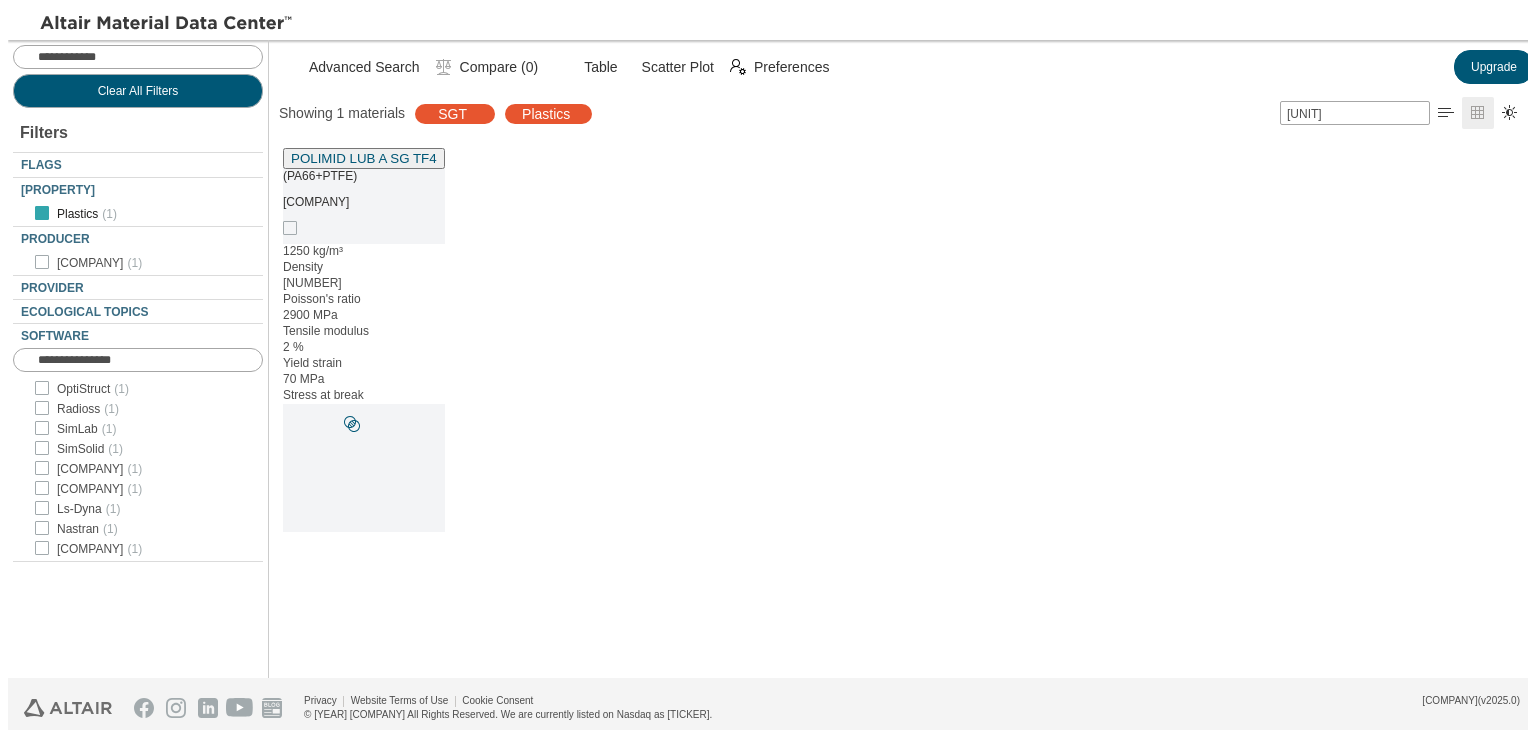 click at bounding box center (42, 213) 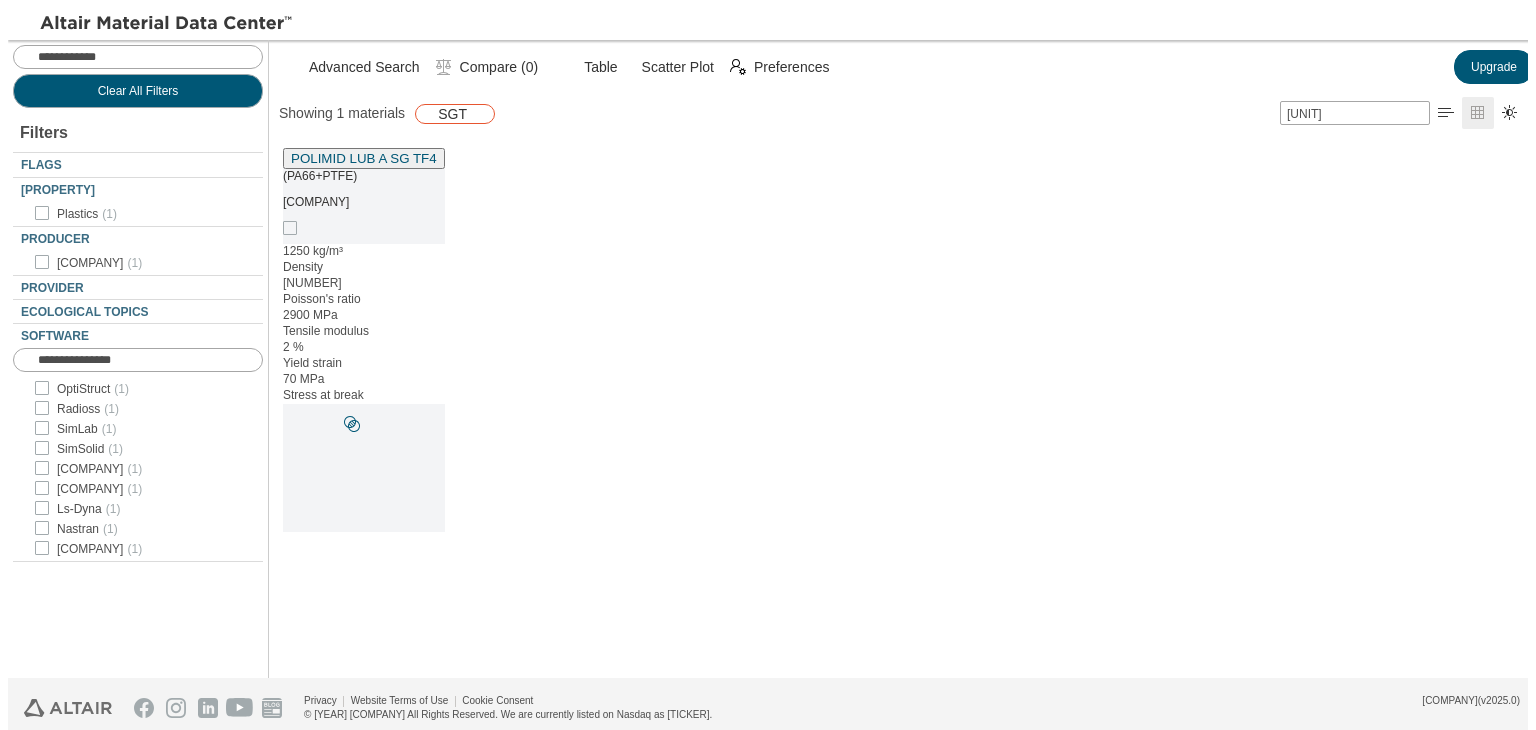 click at bounding box center [472, 114] 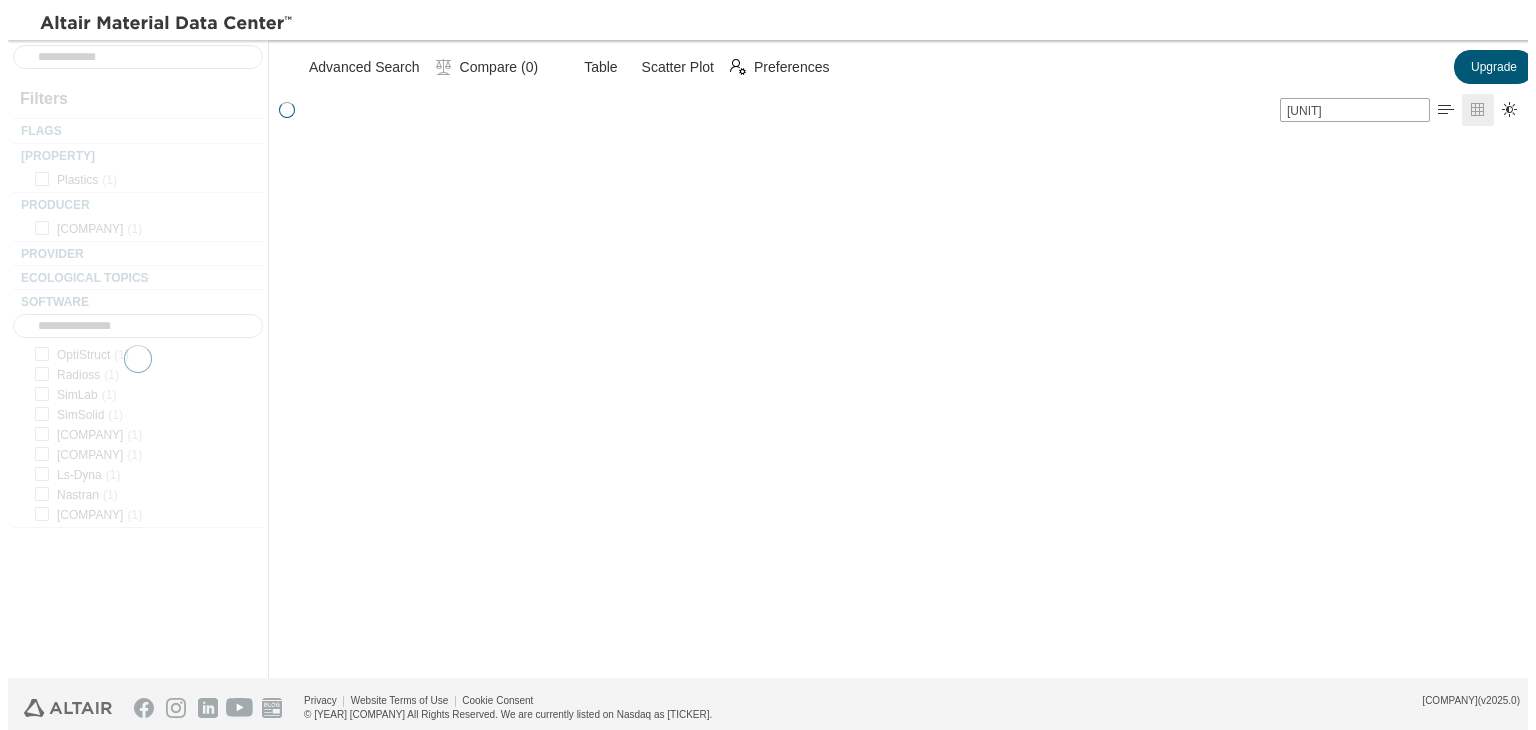 scroll, scrollTop: 16, scrollLeft: 16, axis: both 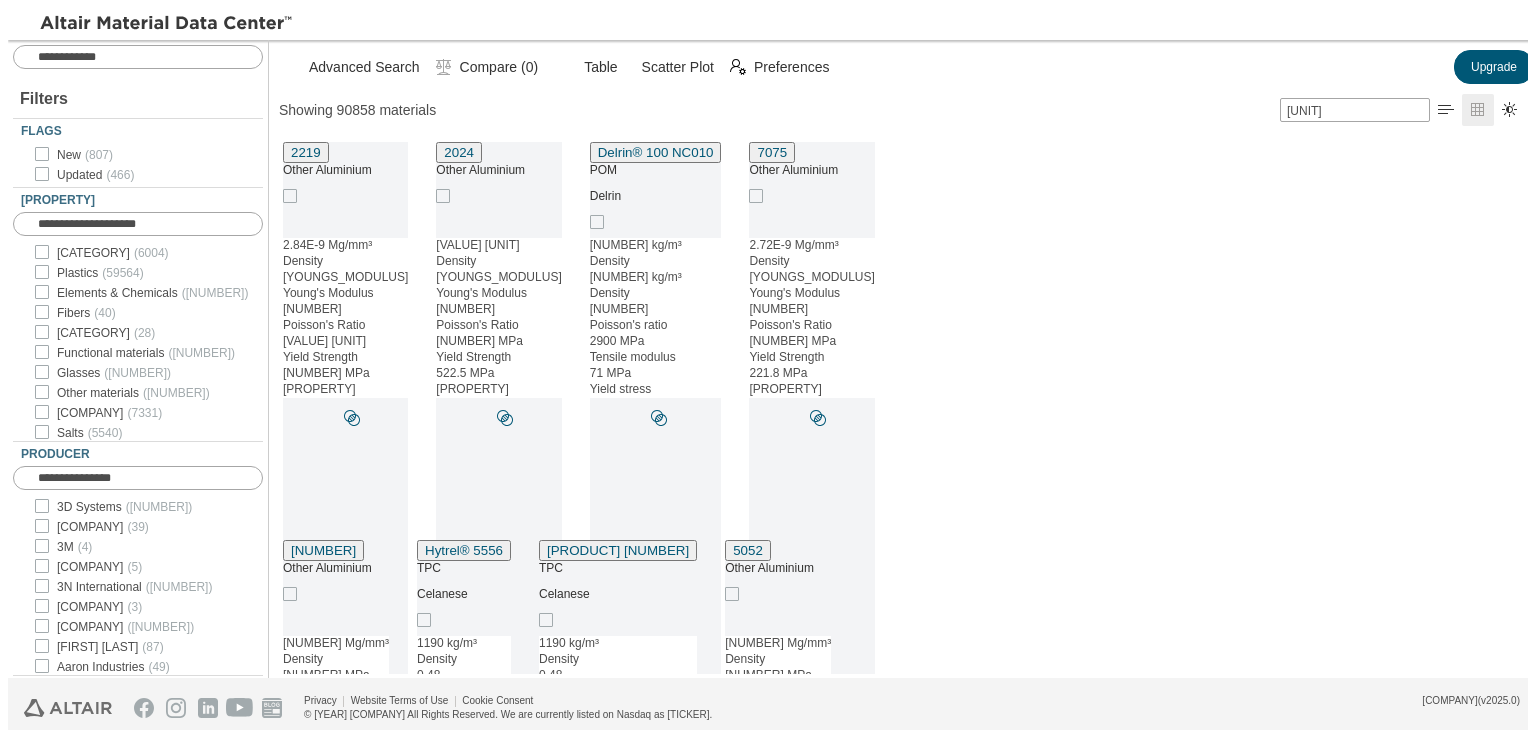 click on "Filters Flags New ( 807 ) Updated ( 466 ) Material Type Metals ( 6004 ) Plastics ( 59564 ) Elements & Chemicals ( 493 ) Fibers ( 40 ) Foods ( 28 ) Functional materials ( 1779 ) Glasses ( 1404 ) Other materials ( 129 ) Polymer Additives ( 7331 ) Salts ( 5540 ) Timber ( 8546 ) Producer 3D Systems ( 14 ) 3DXTECH ( 39 ) 3M ( 4 ) 3M-Dyneon ( 5 ) 3N International ( 18 ) 3V Sigma ( 3 ) 4Plas ( 403 ) A. [LAST] ( 87 ) [FIRST] Industries ( 49 ) Abril Industrial Waxes ( 7 ) ACS Technical Products ( 2 ) ACTEGA ( 34 ) AddComp ( 1 ) Addenda ( 3 ) Addiplast ( 9 ) Adeka Polymer Additives Europe ( 106 ) Aditya Birla Chemicals ( 29 ) Advanced Compounding ( 26 ) Advanced Petrochem ( 11 ) AdvanSix ( 37 ) AdvanSource ( 24 ) Aekyung Petrochemical ( 14 ) AGC ( 10 ) Akdeniz Kimya ( 23 ) AKPC ( 38 ) Akpol ( 24 ) AKRA ( 4 ) Akro-Plastic ( 745 ) Akrochem ( 52 ) AkzoNobel ( 29 ) Albemarle ( 17 ) Albrecht Dinkelaker ( 6 ) ALGIX ( 5 ) Aliancys ( 65 ) ALM ( 23 ) almaak ( 161 ) Almatis ( 2 ) Alphagary ( 274 ) Alteo ( 14 ) Altuglas ( 62 )" at bounding box center [138, 359] 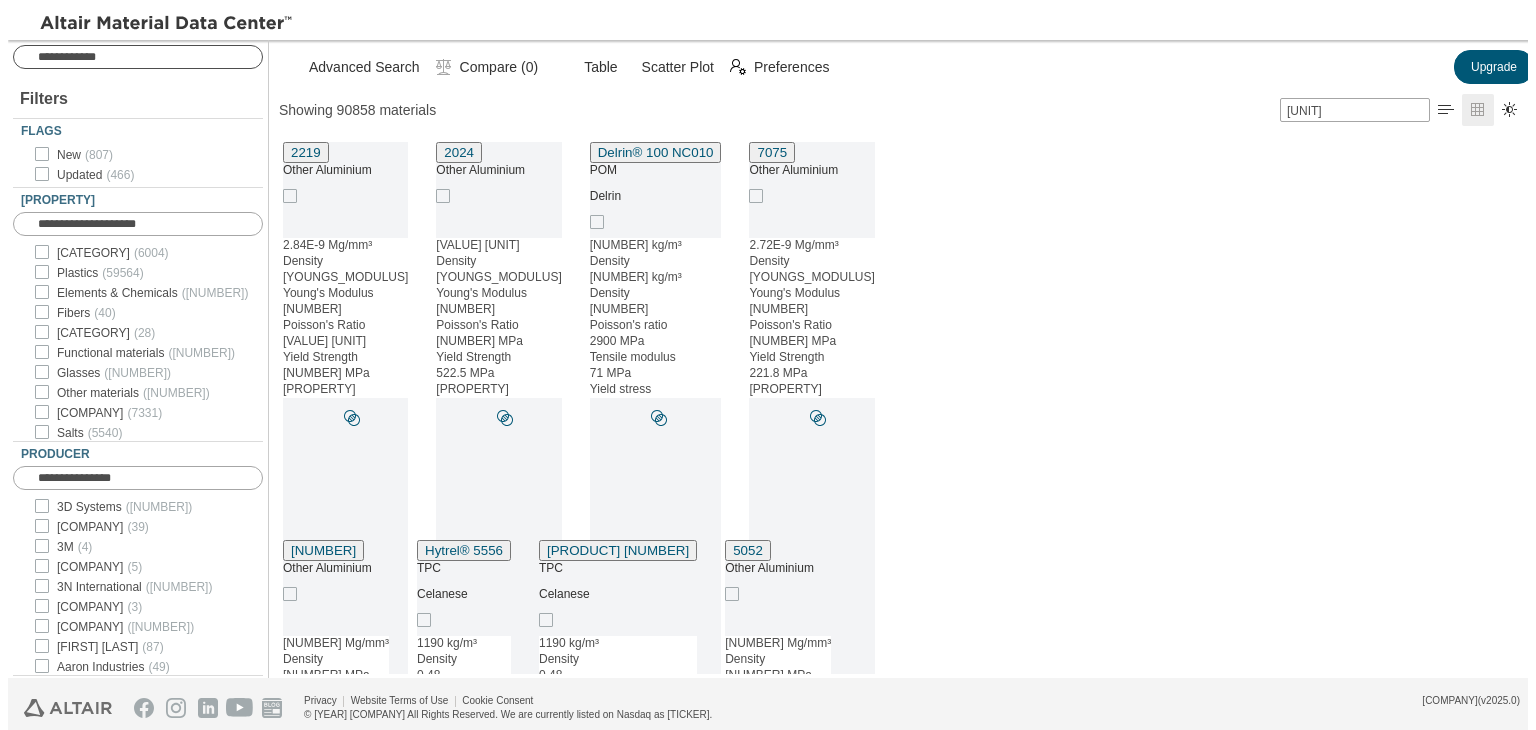 click at bounding box center [150, 57] 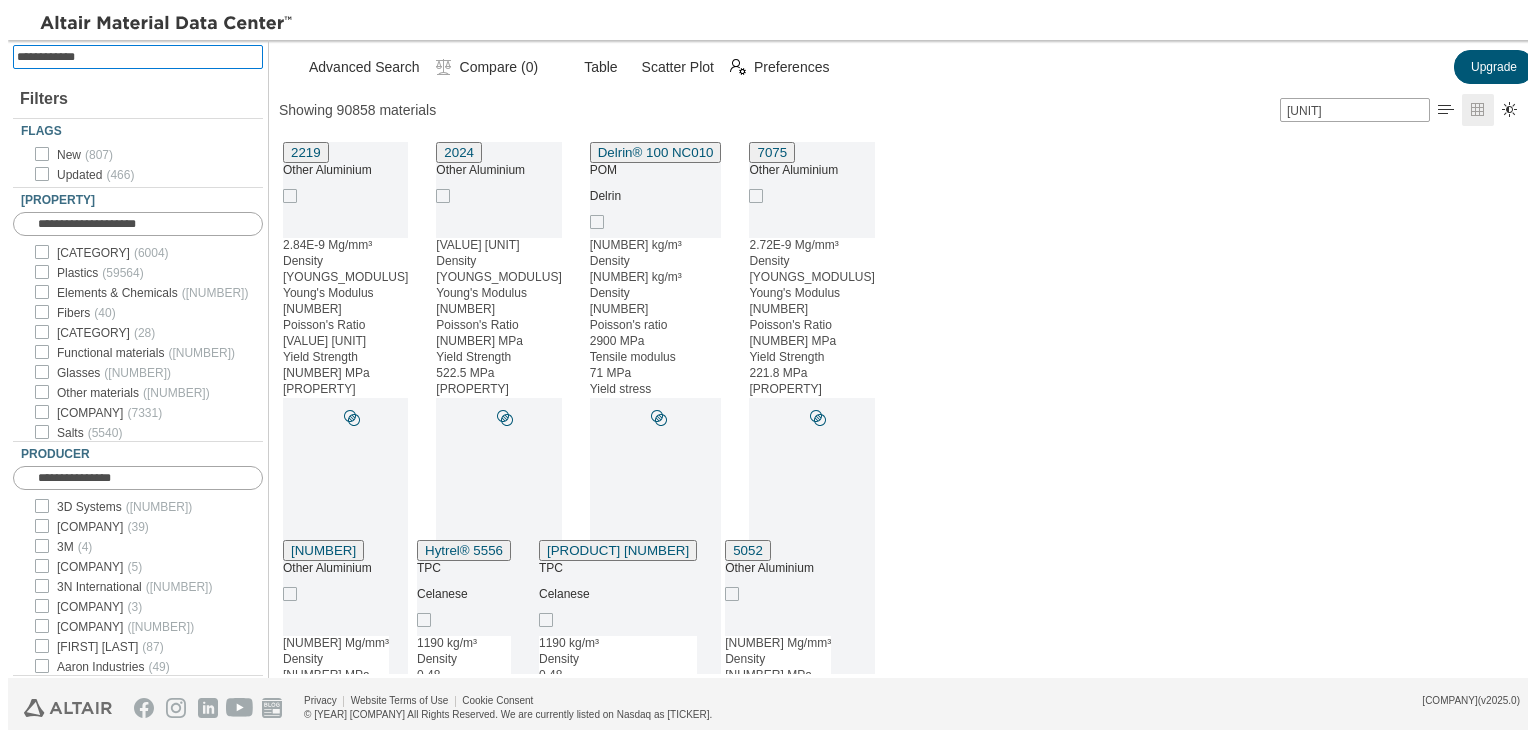 type on "*" 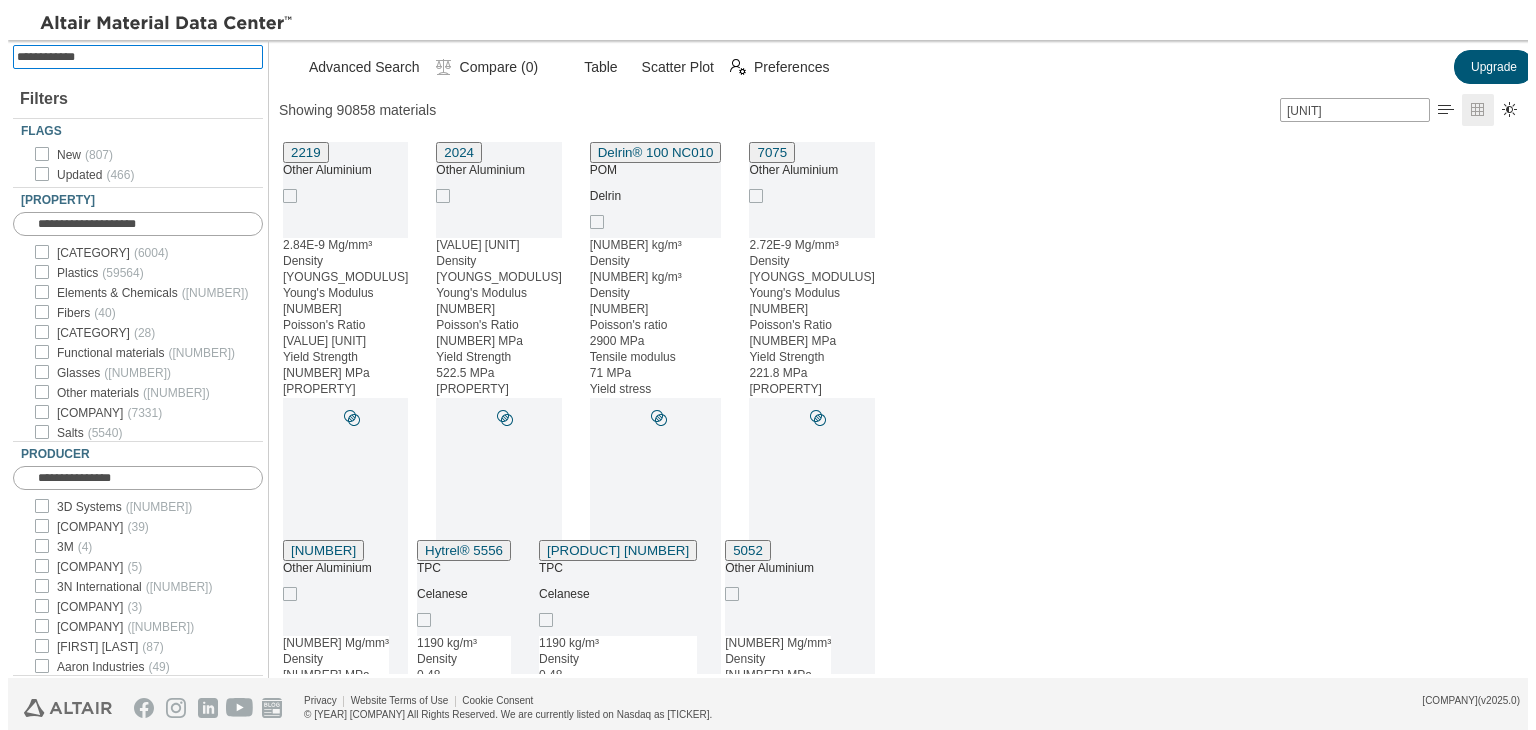 scroll, scrollTop: 528, scrollLeft: 1260, axis: both 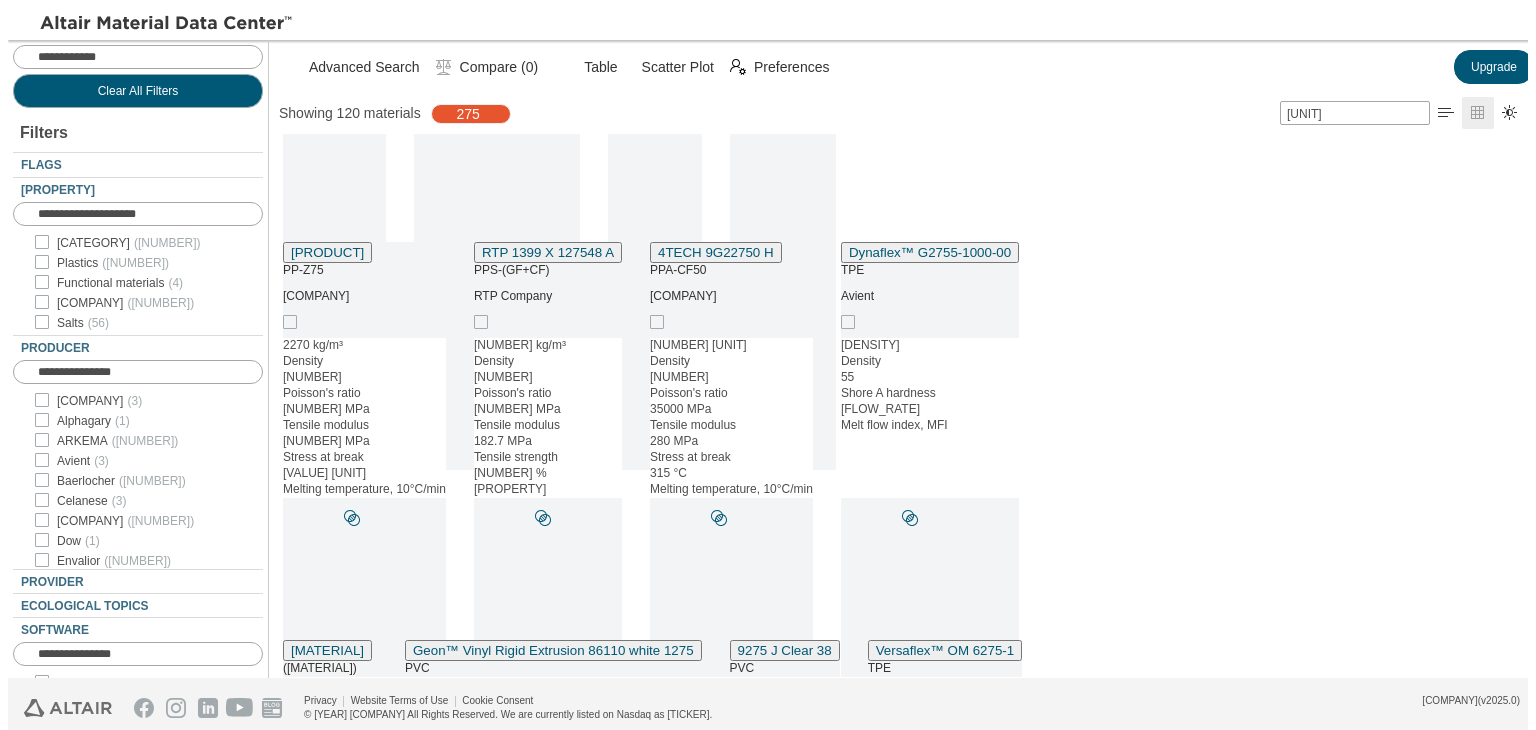 click on "Young's Modulus [NUMBER] Poisson's Ratio [NUMBER] MPa Yield Strength [NUMBER] MPa Ultimate Tensile Strength  St [NUMBER] Un-Alloyed [NUMBER] Mg/mm³ Density [NUMBER] - [NUMBER] MPa Young's Modulus [NUMBER] Poisson's Ratio [NUMBER] K Testing temperature air Testing Medium ( [NUMBER] ) [NUMBER] Other steel [NUMBER] Mg/mm³ Density [NUMBER] MPa Young's Modulus [NUMBER] Poisson's Ratio [NUMBER] MPa Yield Strength [NUMBER] MPa Ultimate Tensile Strength  A[NUMBER] Other steel [NUMBER] Mg/mm³ Density [NUMBER] MPa Young's Modulus [NUMBER] Poisson's Ratio [NUMBER] MPa Yield Strength [NUMBER] MPa Ultimate Tensile Strength  HEC[NUMBER] (PC+AEPDS) Kumho [NUMBER] kg/m³ Density [NUMBER] kg/m³ Density [NUMBER] MPa Tensile strength [NUMBER] MPa Tensile strength [NUMBER] % Elongation at break  Hytrel® HTR[NUMBER] BK[NUMBER] TPC Celanese [NUMBER] kg/m³ Density [NUMBER] Poisson's ratio [NUMBER] MPa Tensile modulus [NUMBER] Shore D hardness [NUMBER] g/10min Melt flow index, MFI  ISPLEN® PM[NUMBER] DV PP-MX[NUMBER] Repsol [NUMBER] kg/m³ Density [NUMBER] Poisson's ratio [NUMBER] MPa [NUMBER] MPa " at bounding box center [907, 405] 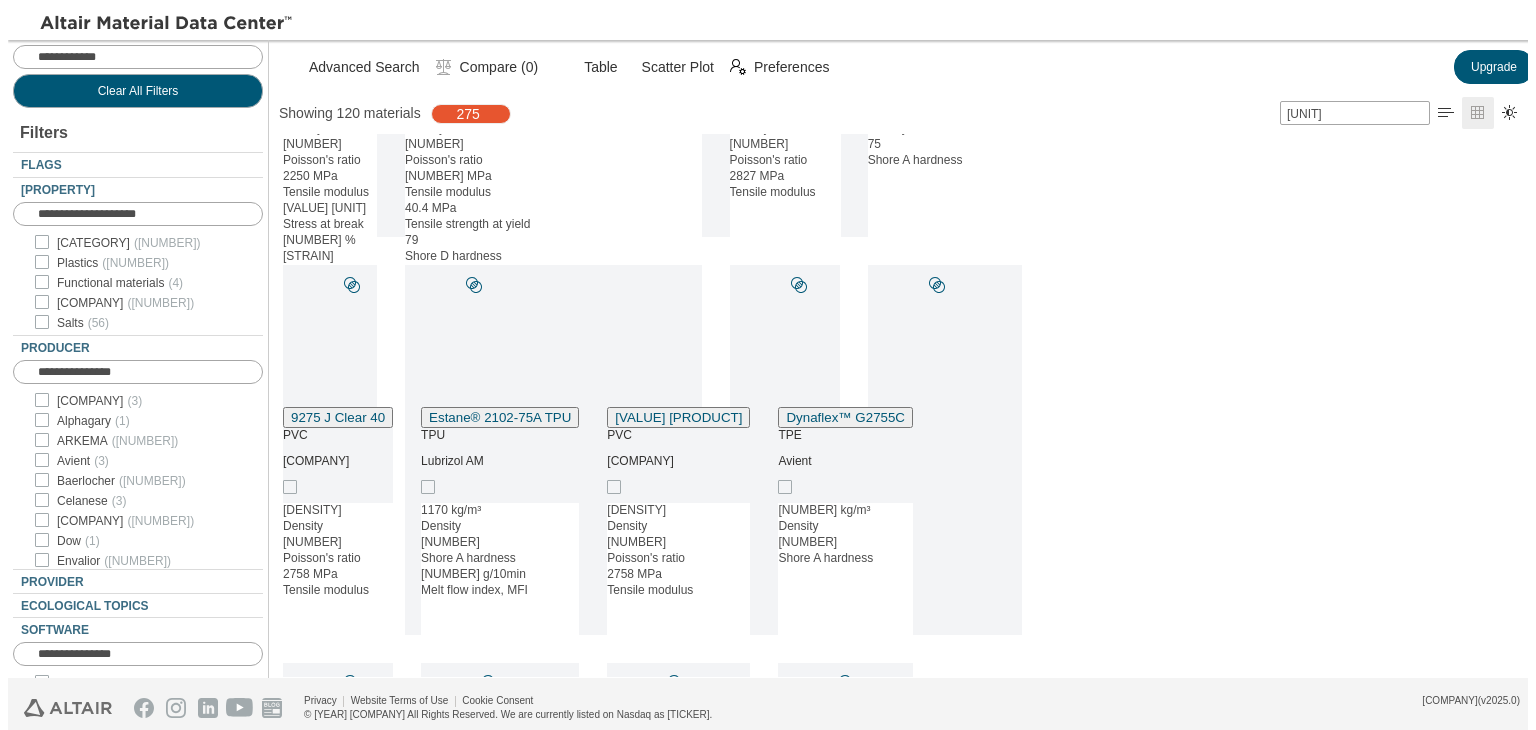 scroll, scrollTop: 1800, scrollLeft: 0, axis: vertical 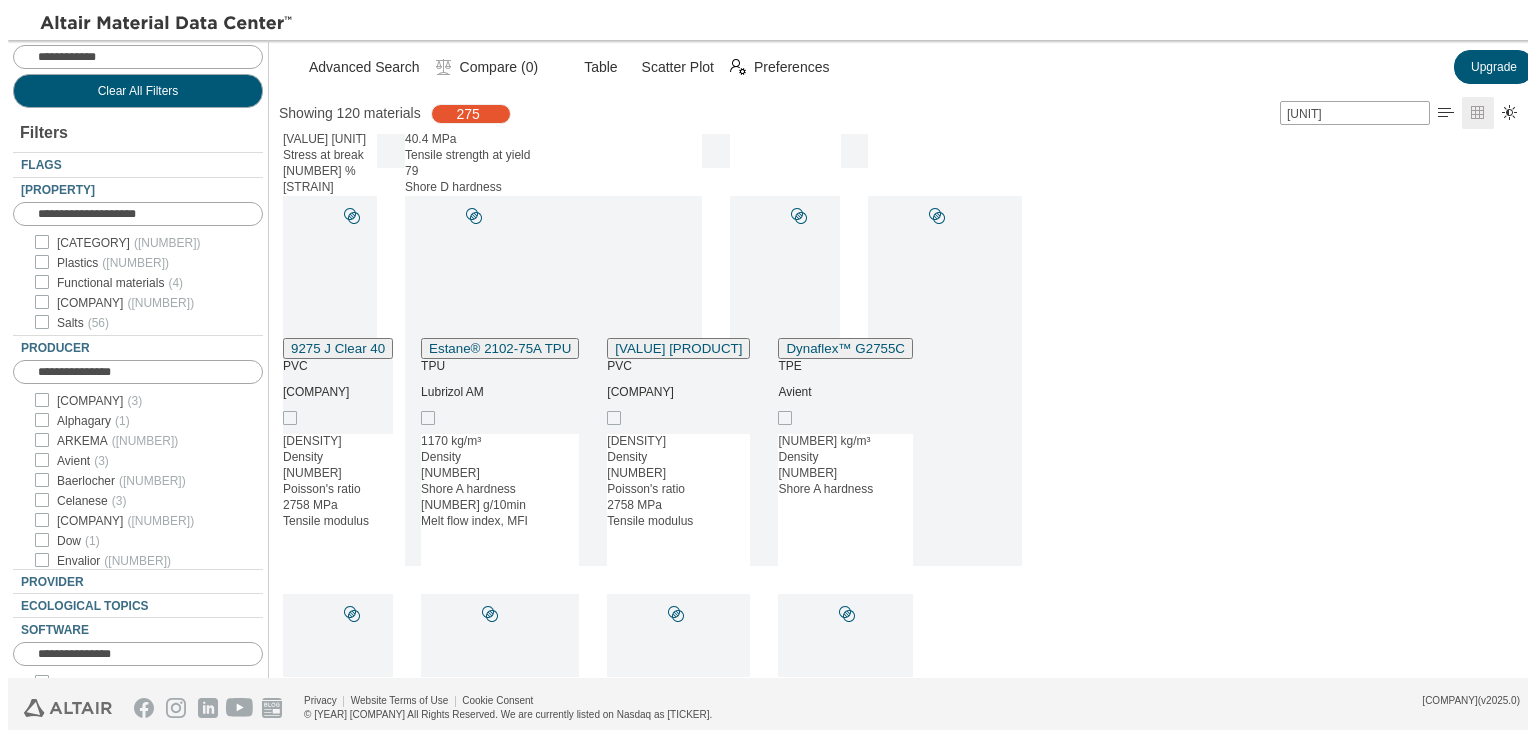 click on "[MATERIAL] [MATERIAL] [MATERIAL] [COMPANY] [NUMBER] kg/m³ Density [NUMBER] Poisson's ratio [NUMBER] MPa Tensile modulus [NUMBER] MPa Stress at break [NUMBER] % Strain at break  [PRODUCT] [NUMBER] [MATERIAL] [COMPANY] [NUMBER] kg/m³ Density [NUMBER] Poisson's ratio [NUMBER] MPa Tensile modulus  [PRODUCT] [COMPANY] [NUMBER] kg/m³ Density [NUMBER] Shore A hardness " at bounding box center (907, 125) 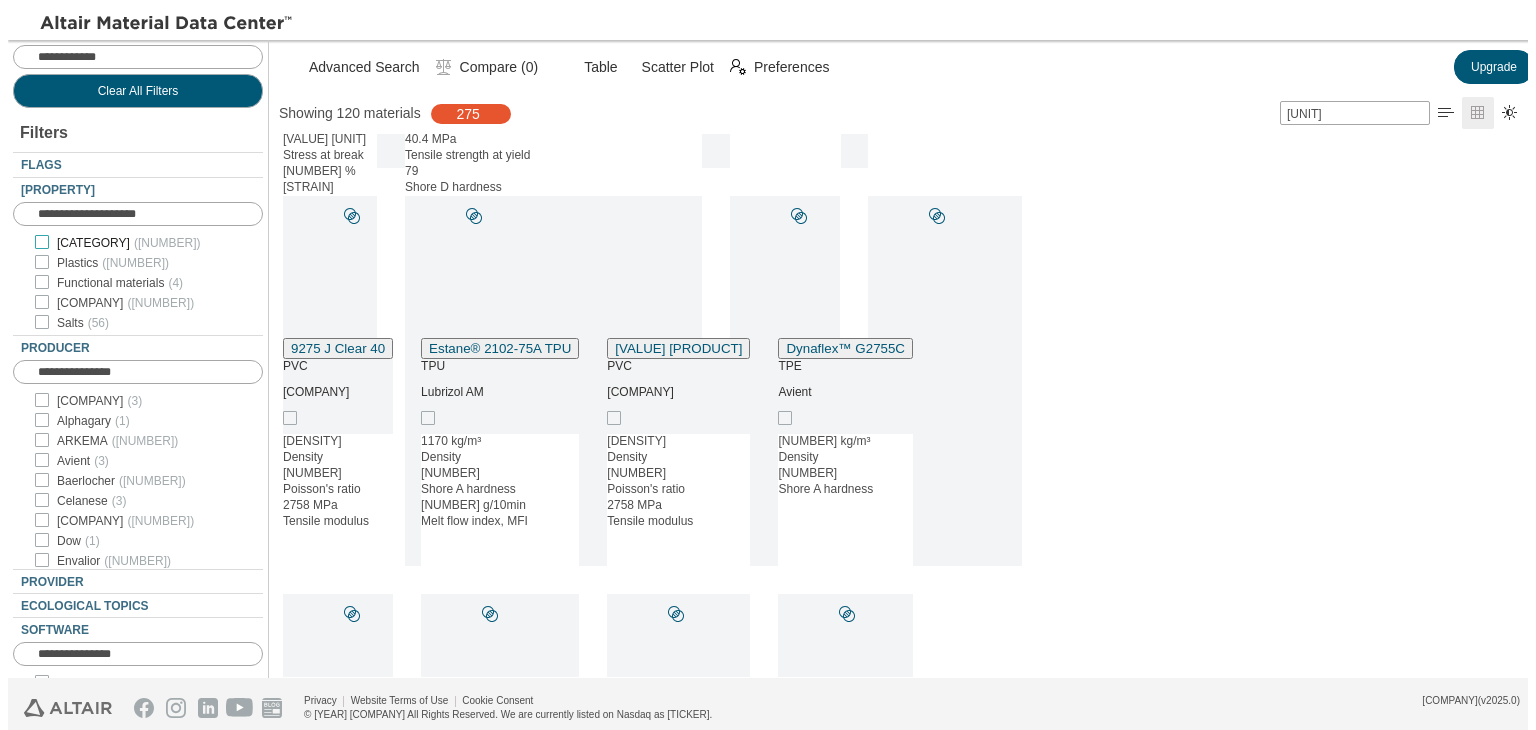 click on "Metals ( 11 )" at bounding box center [118, 243] 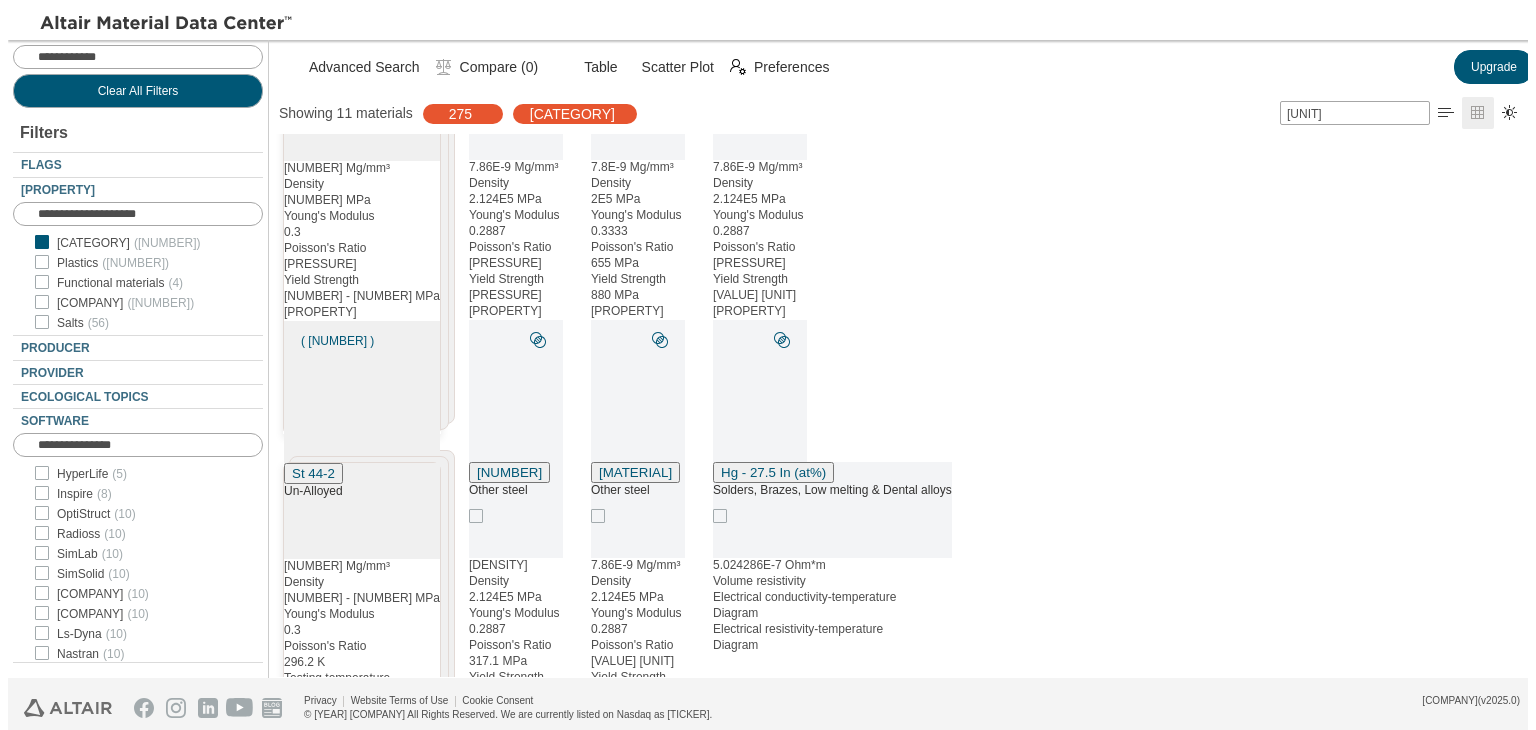 scroll, scrollTop: 0, scrollLeft: 0, axis: both 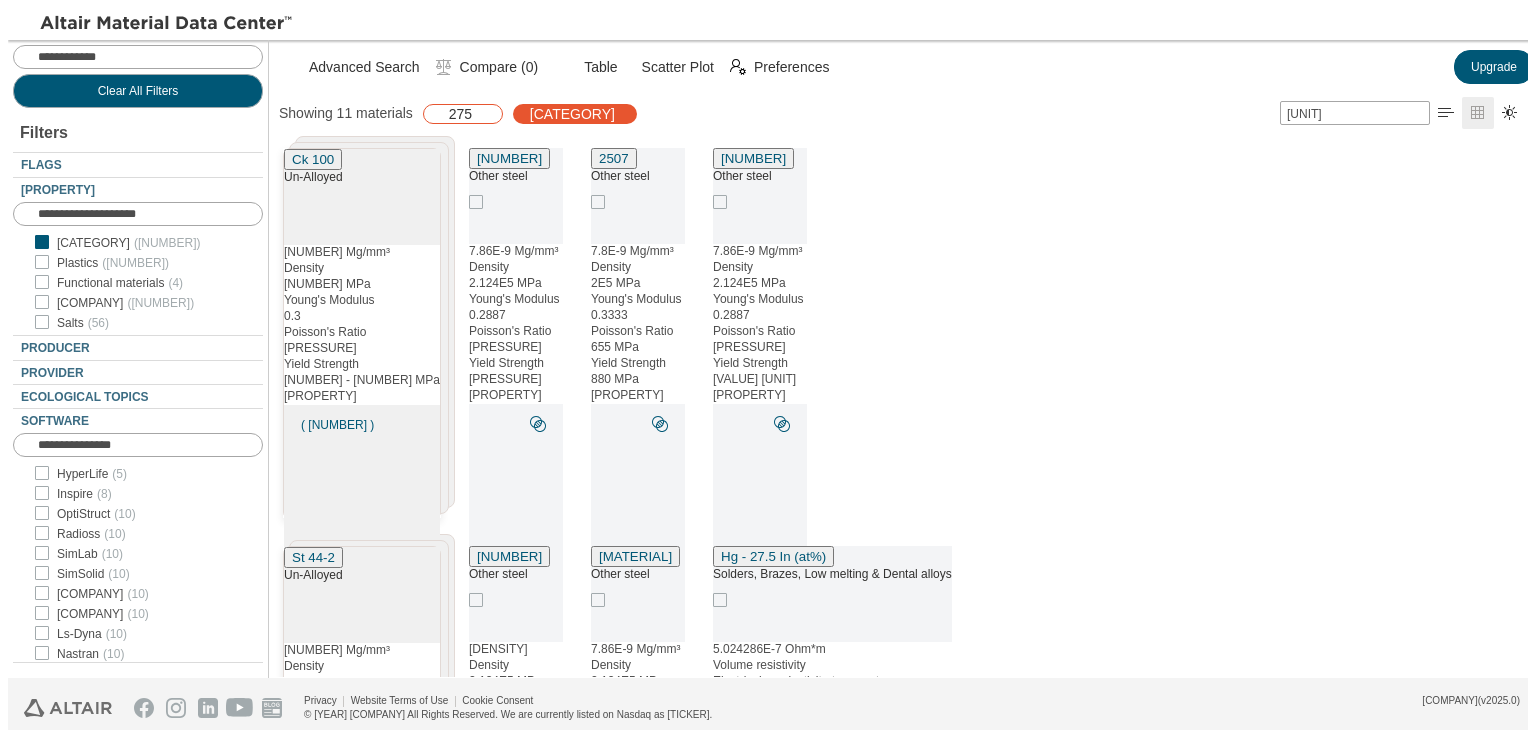 click at bounding box center (477, 114) 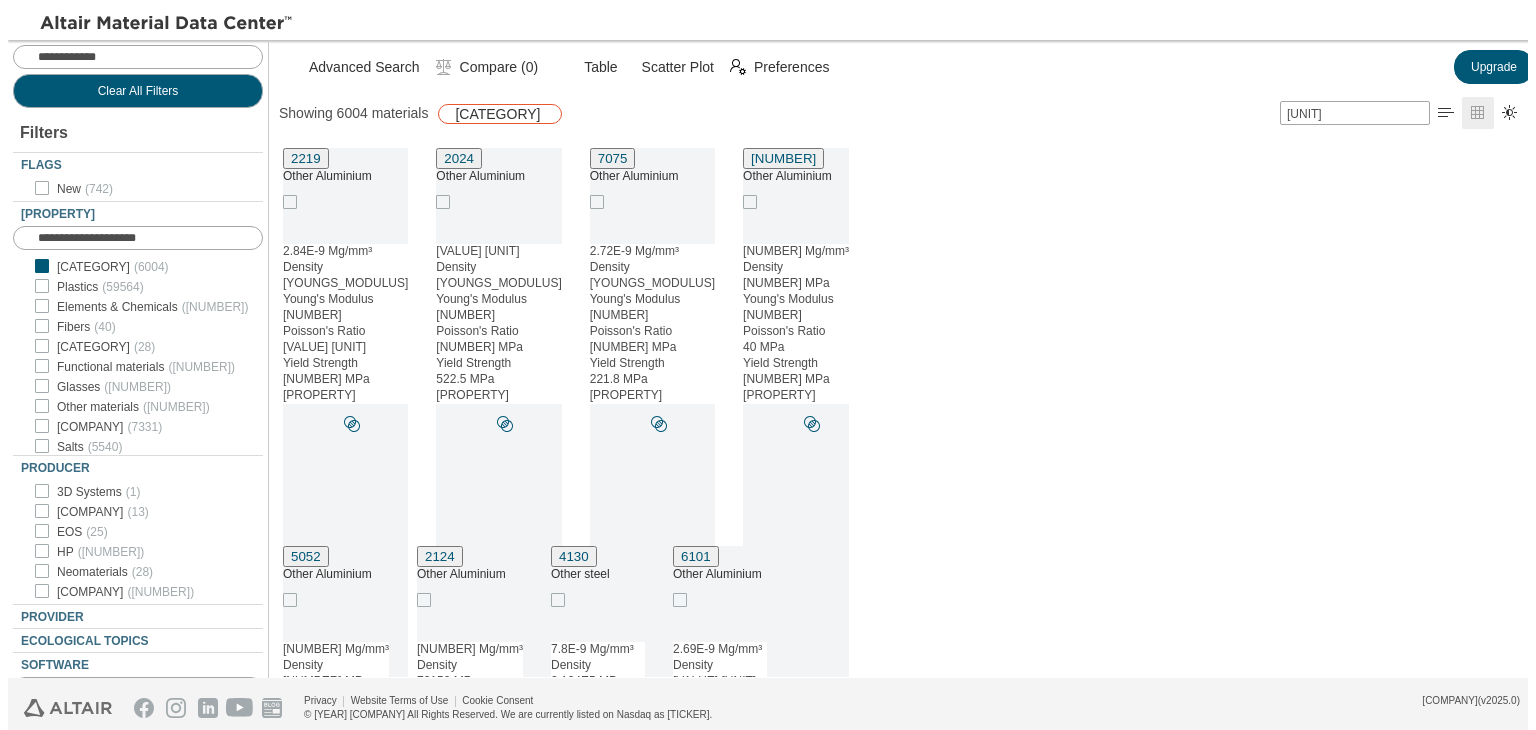 click at bounding box center [545, 114] 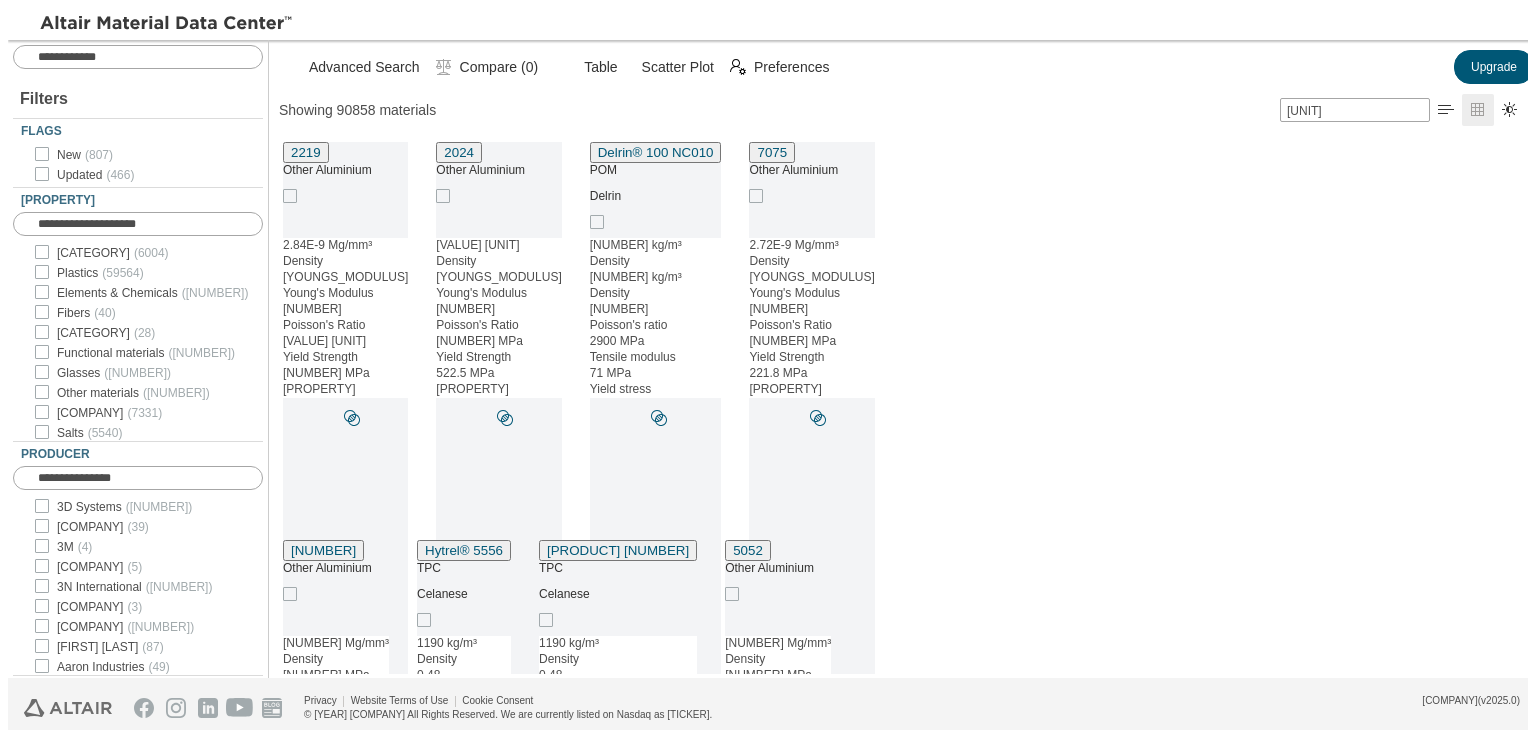 scroll, scrollTop: 531, scrollLeft: 1260, axis: both 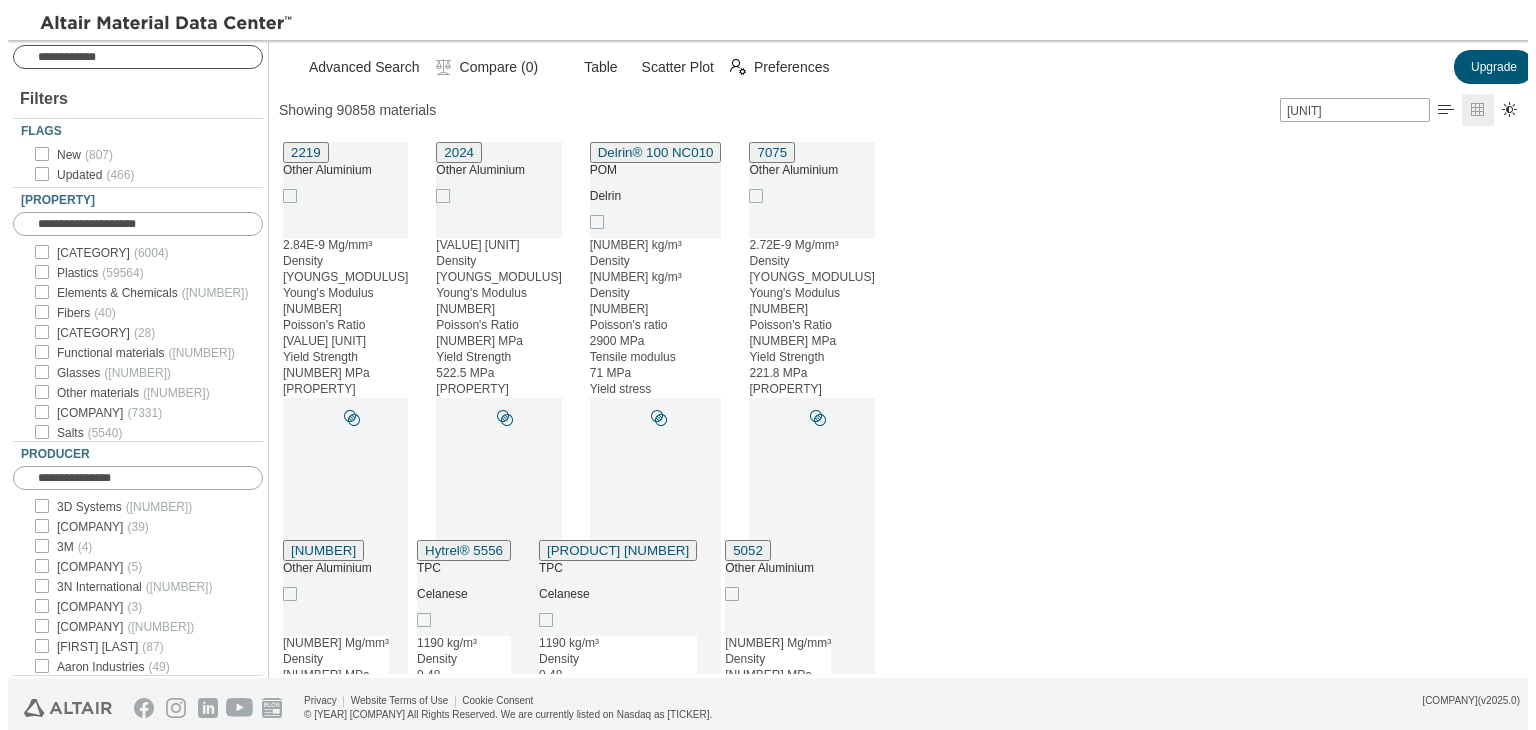 click at bounding box center (138, 57) 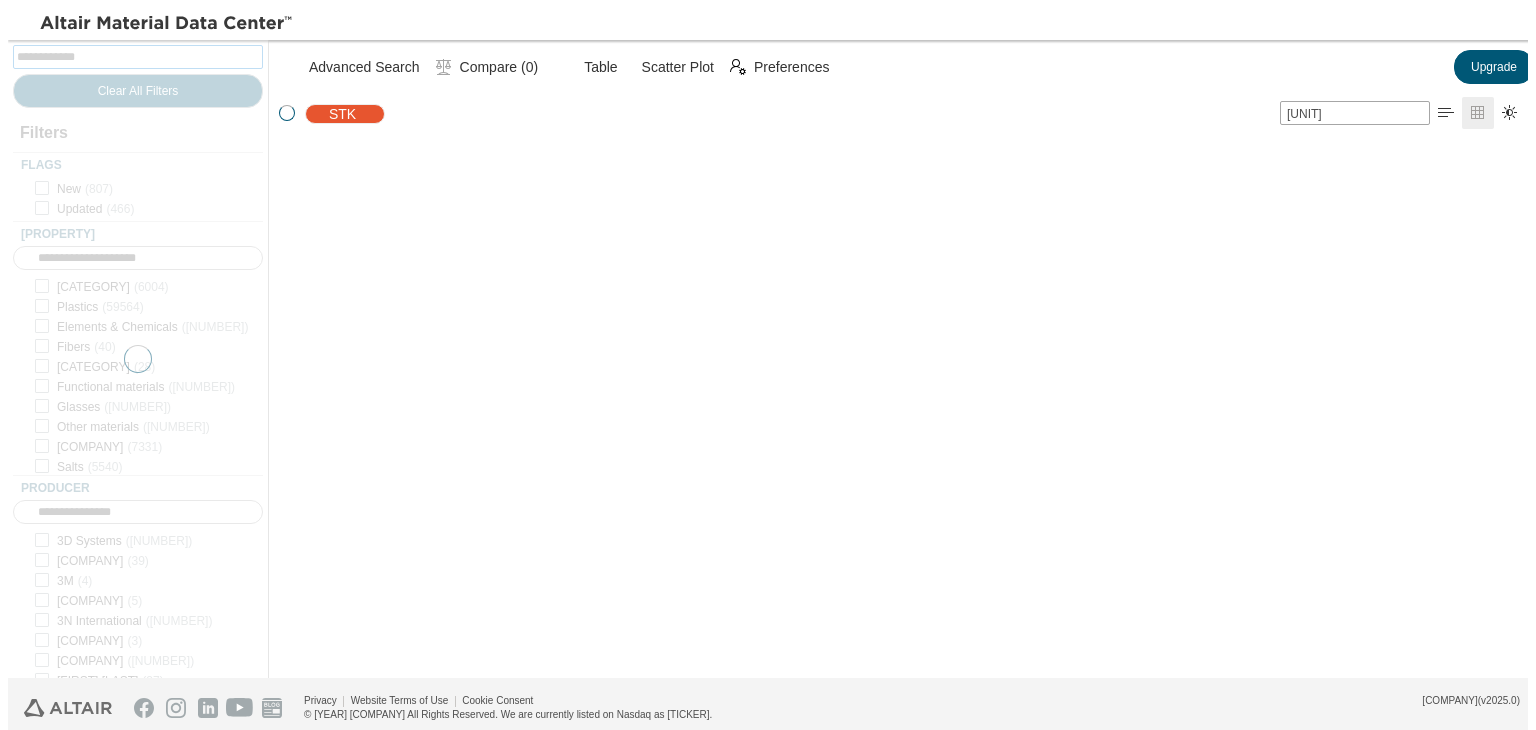 scroll, scrollTop: 528, scrollLeft: 1260, axis: both 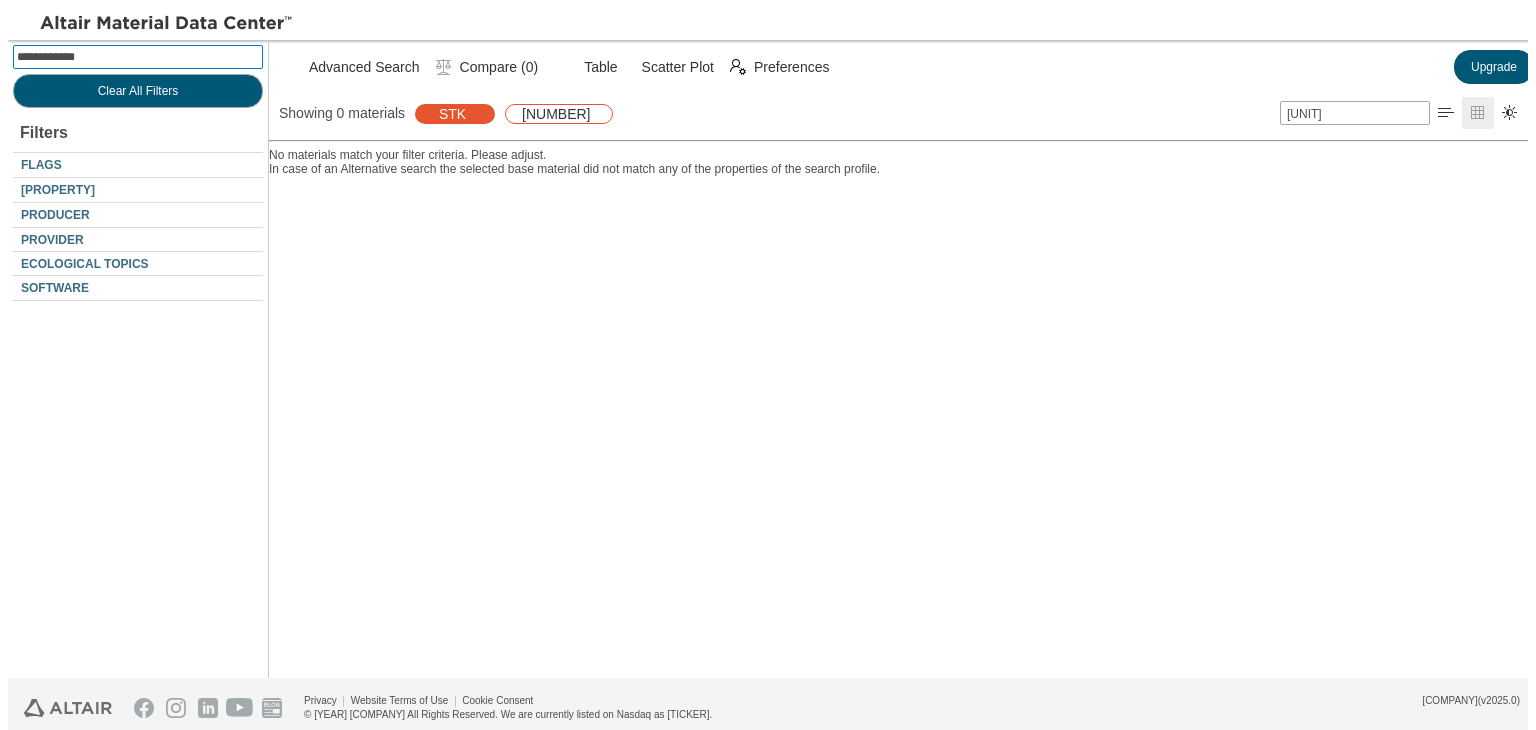 click at bounding box center [471, 114] 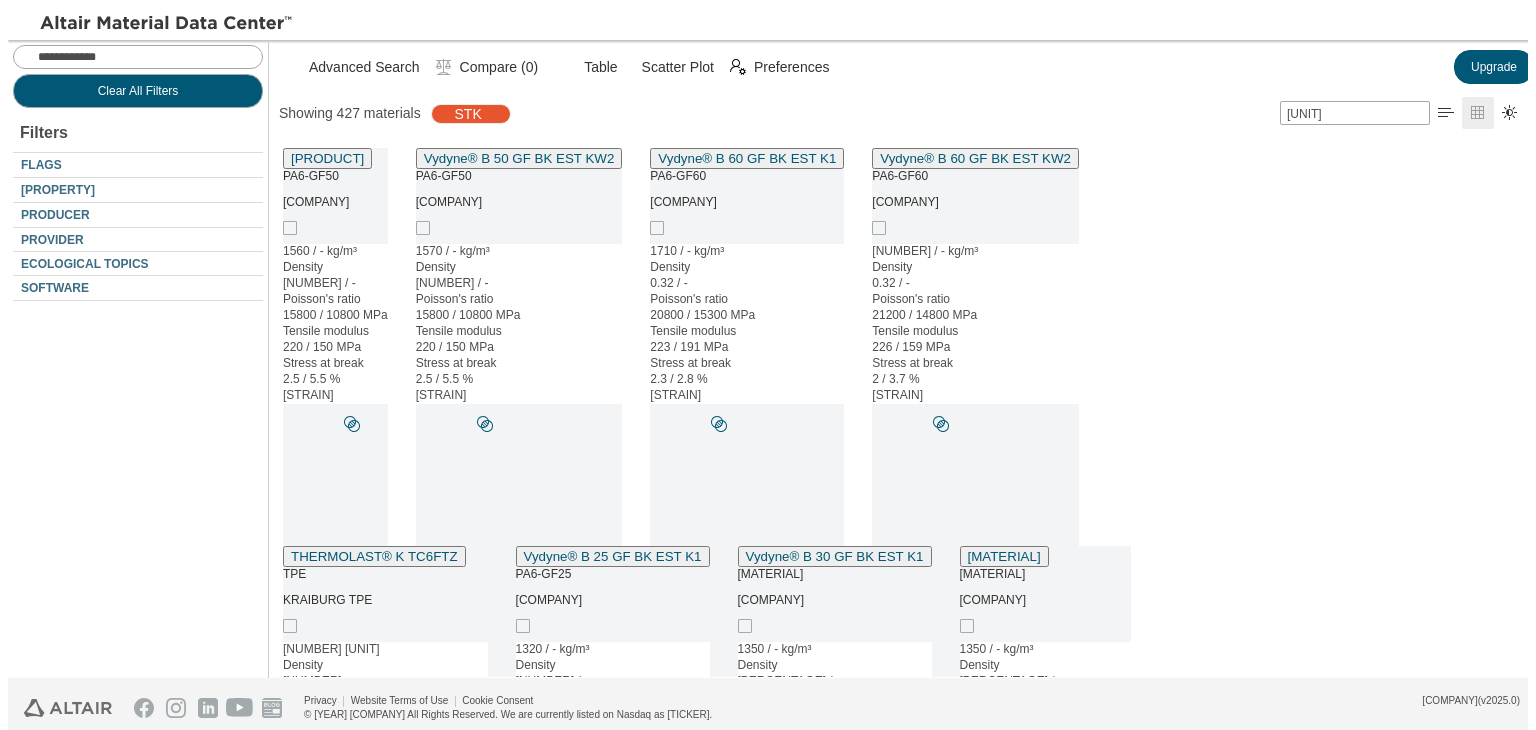 scroll, scrollTop: 16, scrollLeft: 16, axis: both 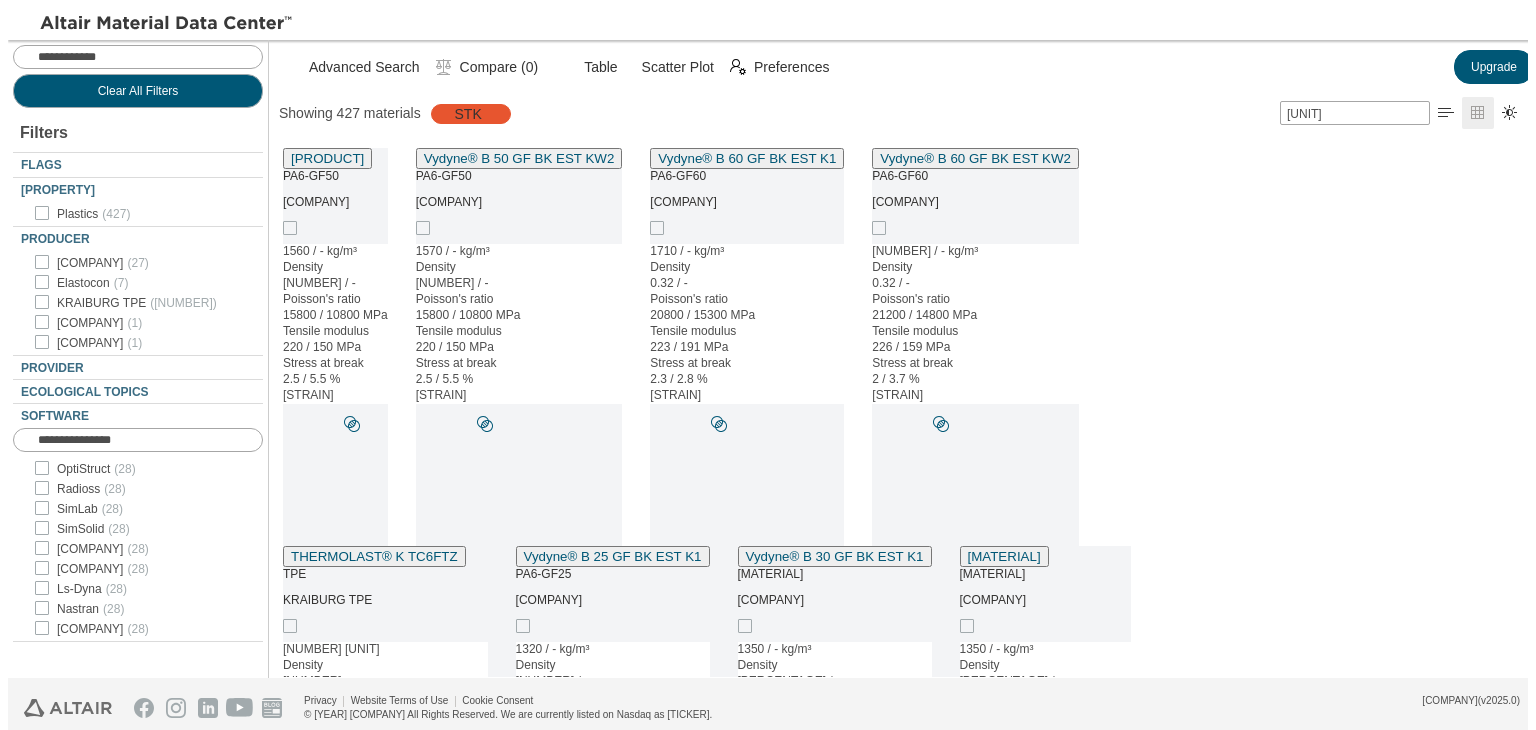 click at bounding box center (487, 114) 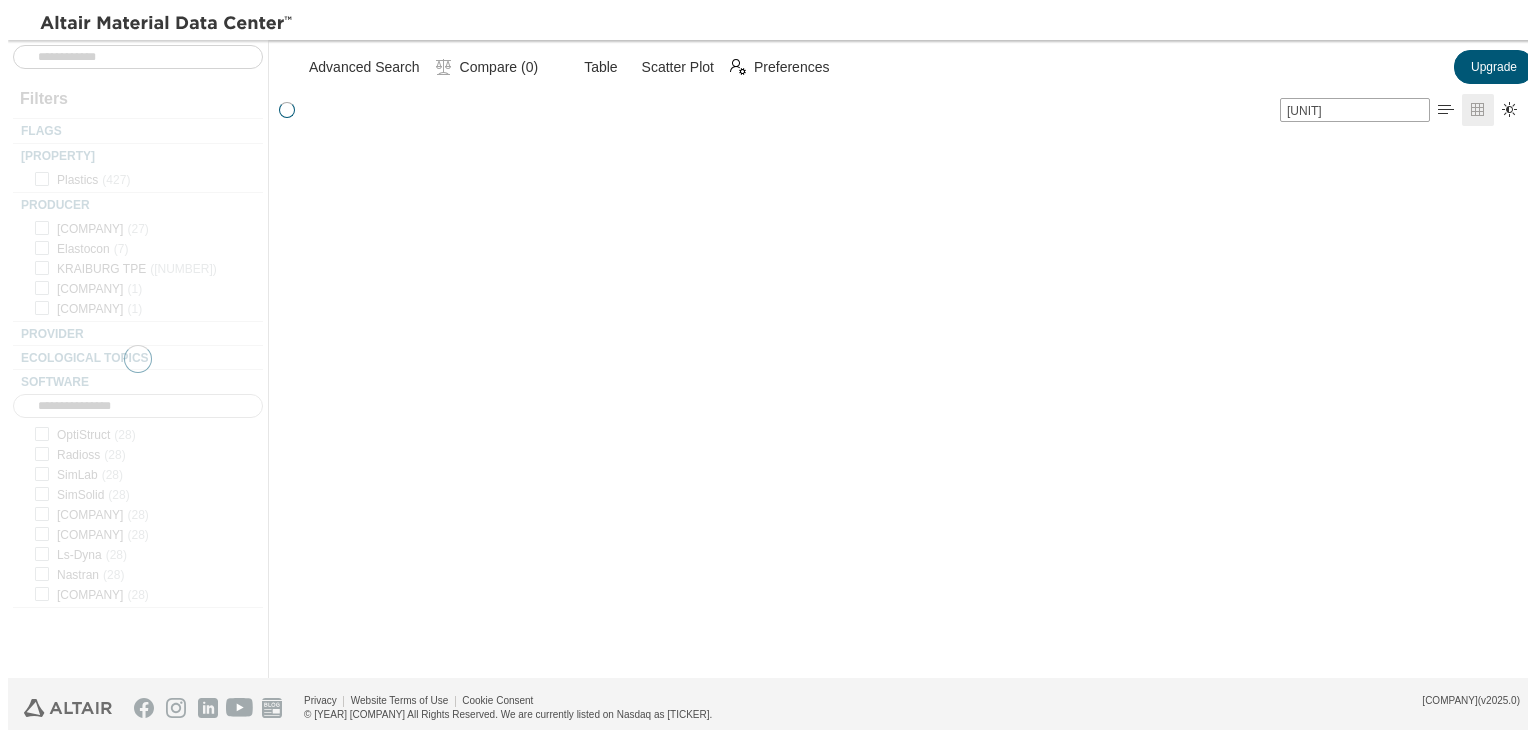scroll, scrollTop: 531, scrollLeft: 1260, axis: both 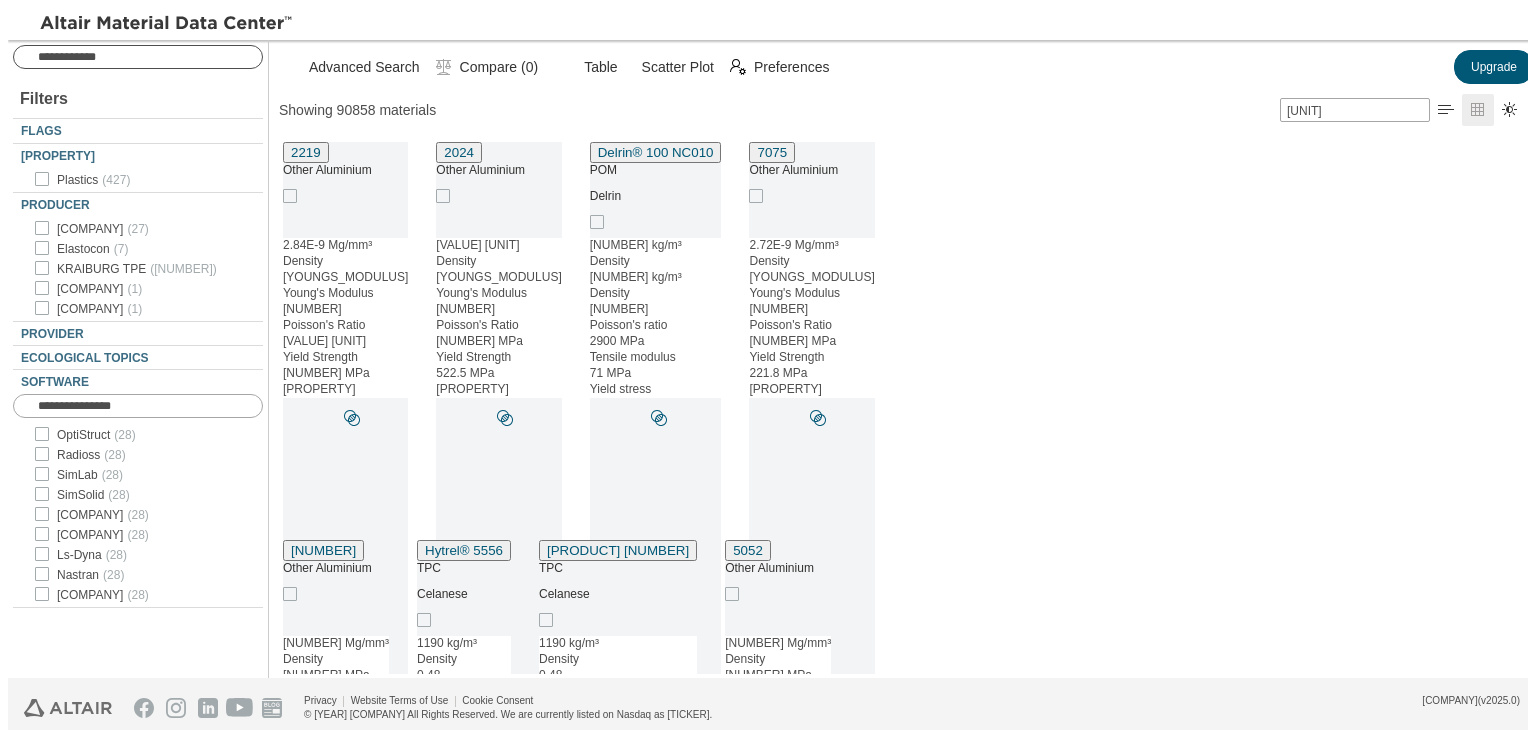 click at bounding box center [150, 57] 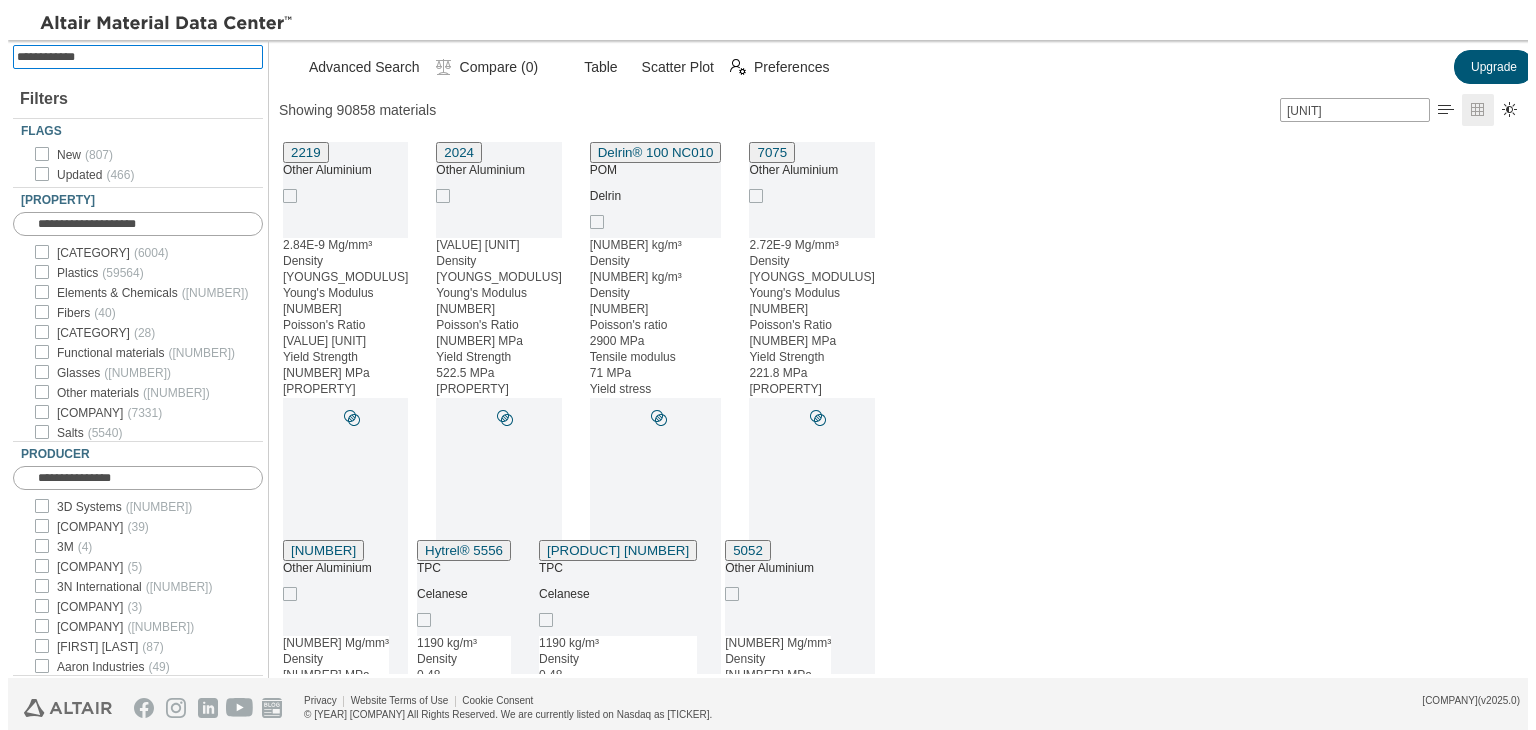 type on "*" 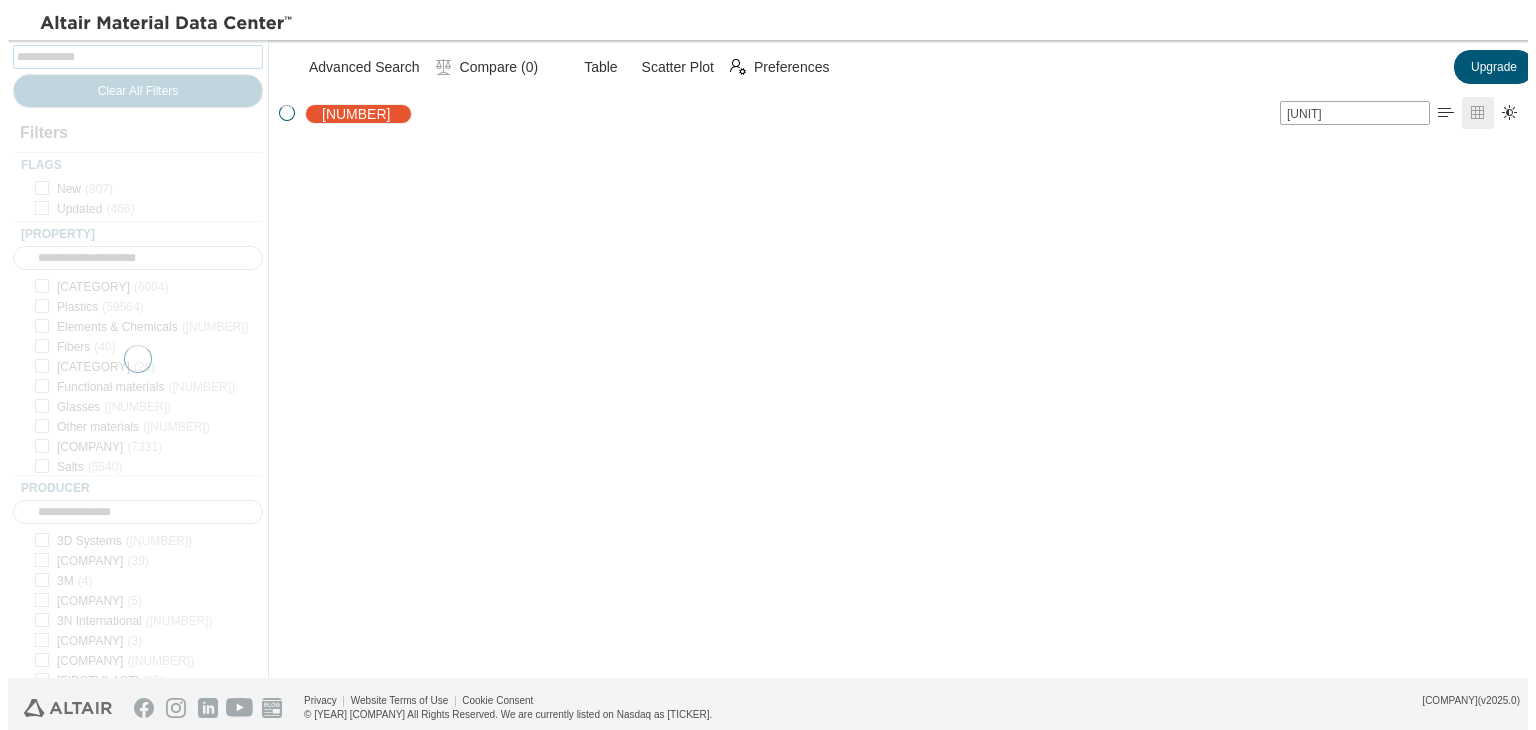 scroll, scrollTop: 528, scrollLeft: 1260, axis: both 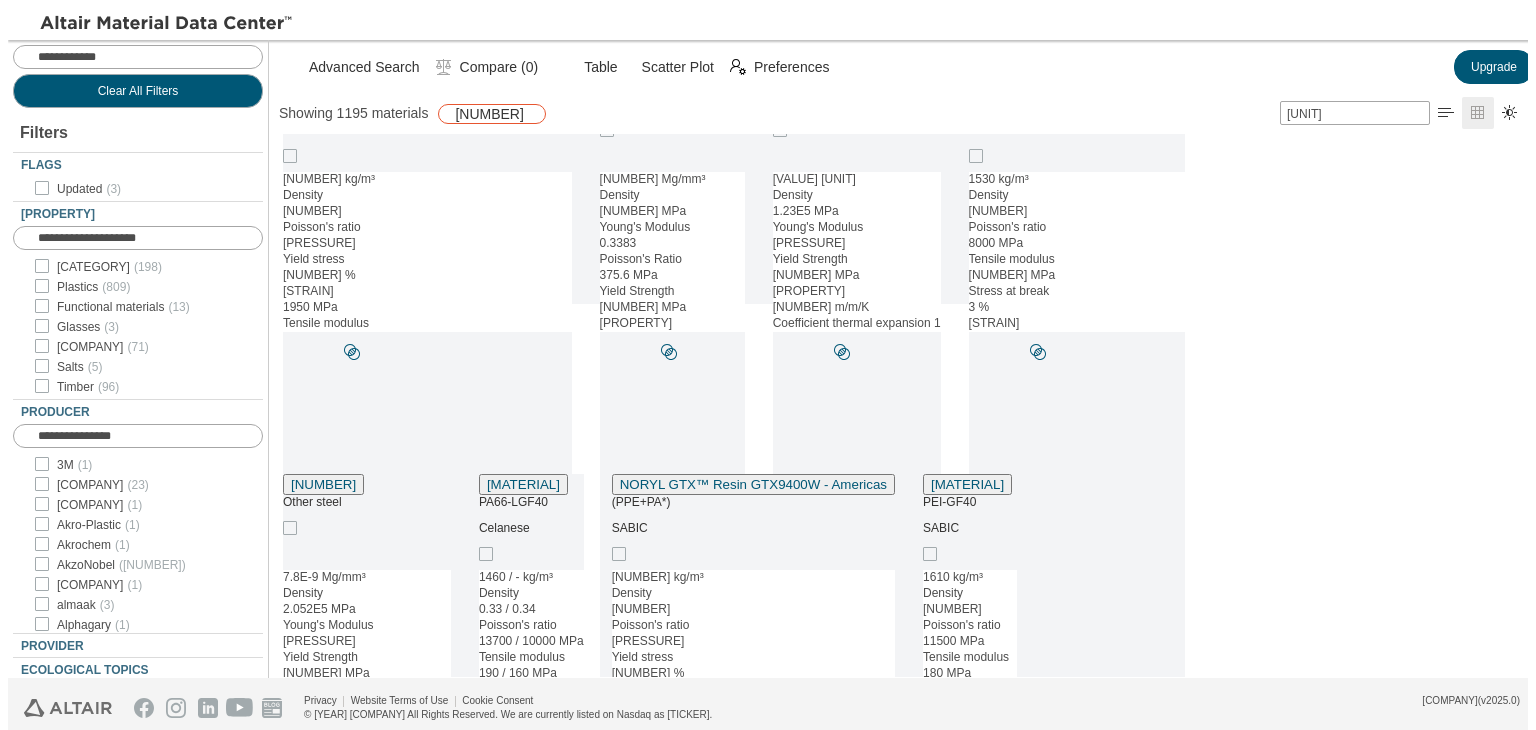 click on "[NUMBER]" at bounding box center [491, 114] 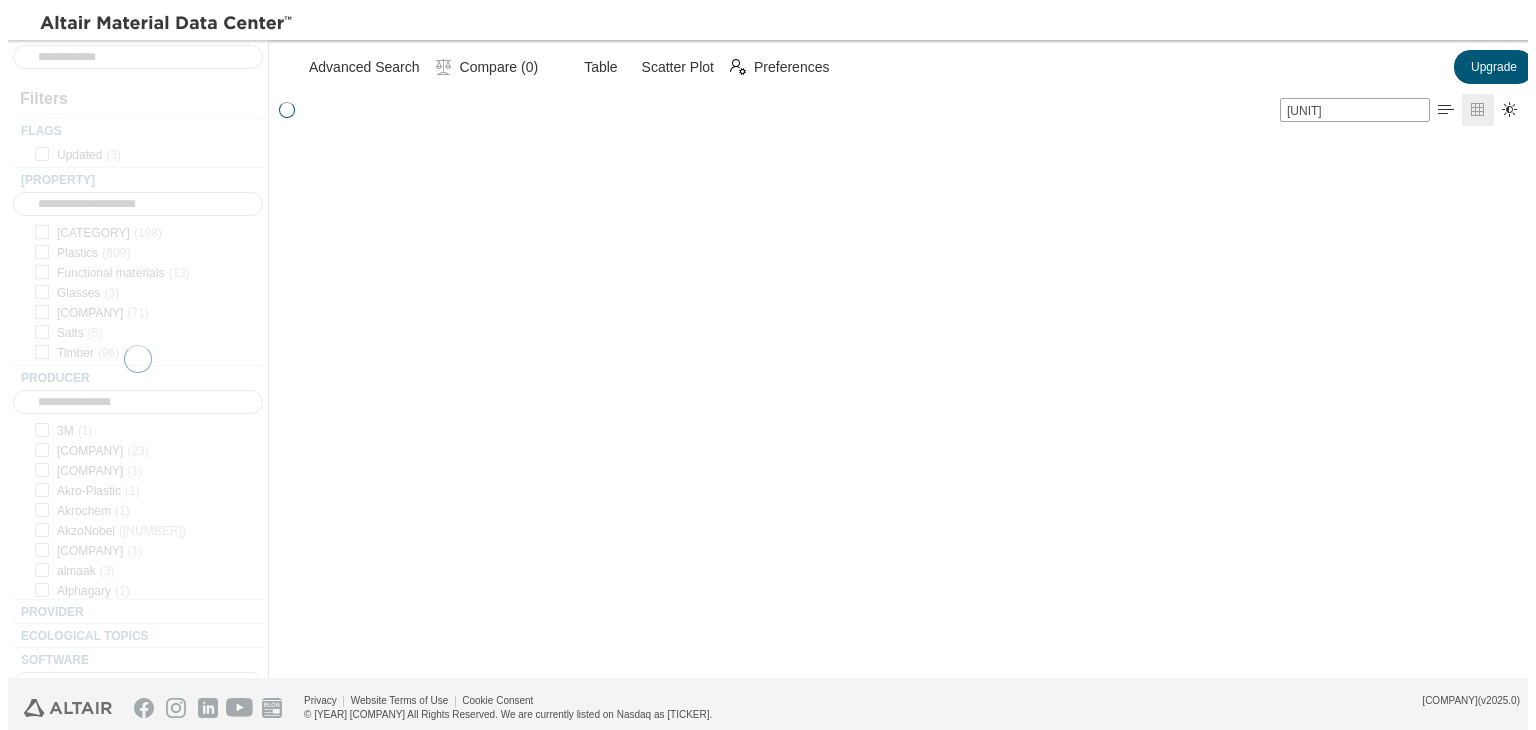 scroll, scrollTop: 0, scrollLeft: 0, axis: both 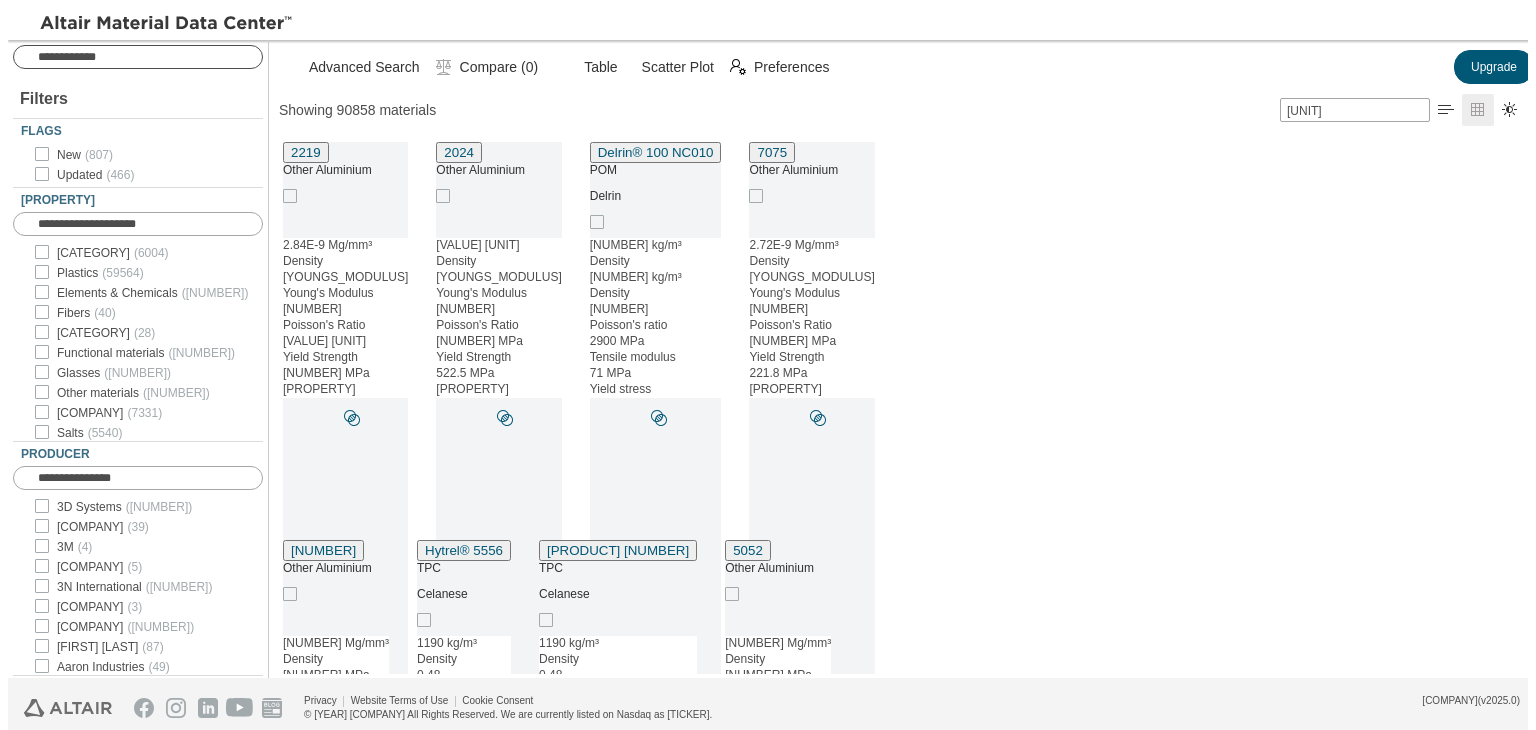 click at bounding box center (150, 57) 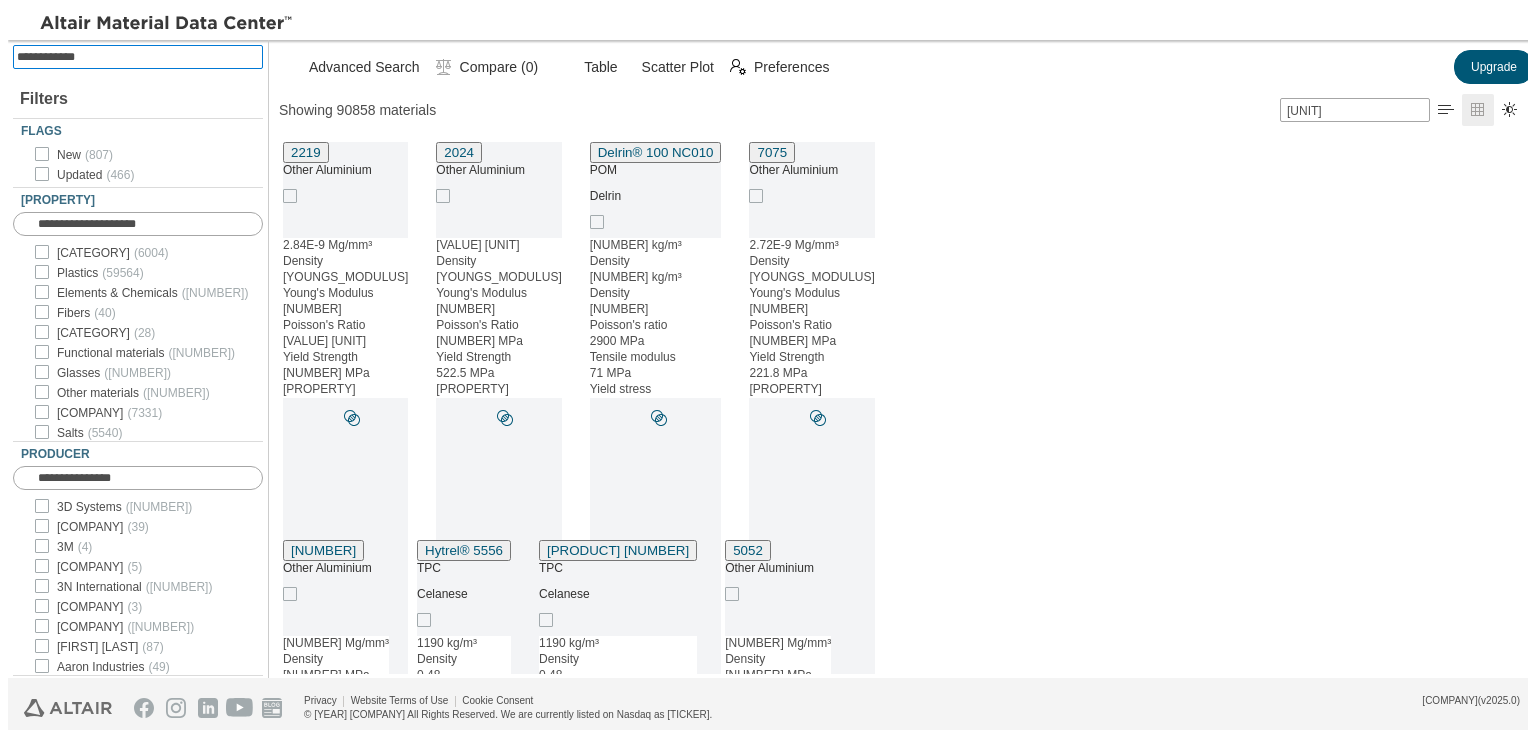 type on "*" 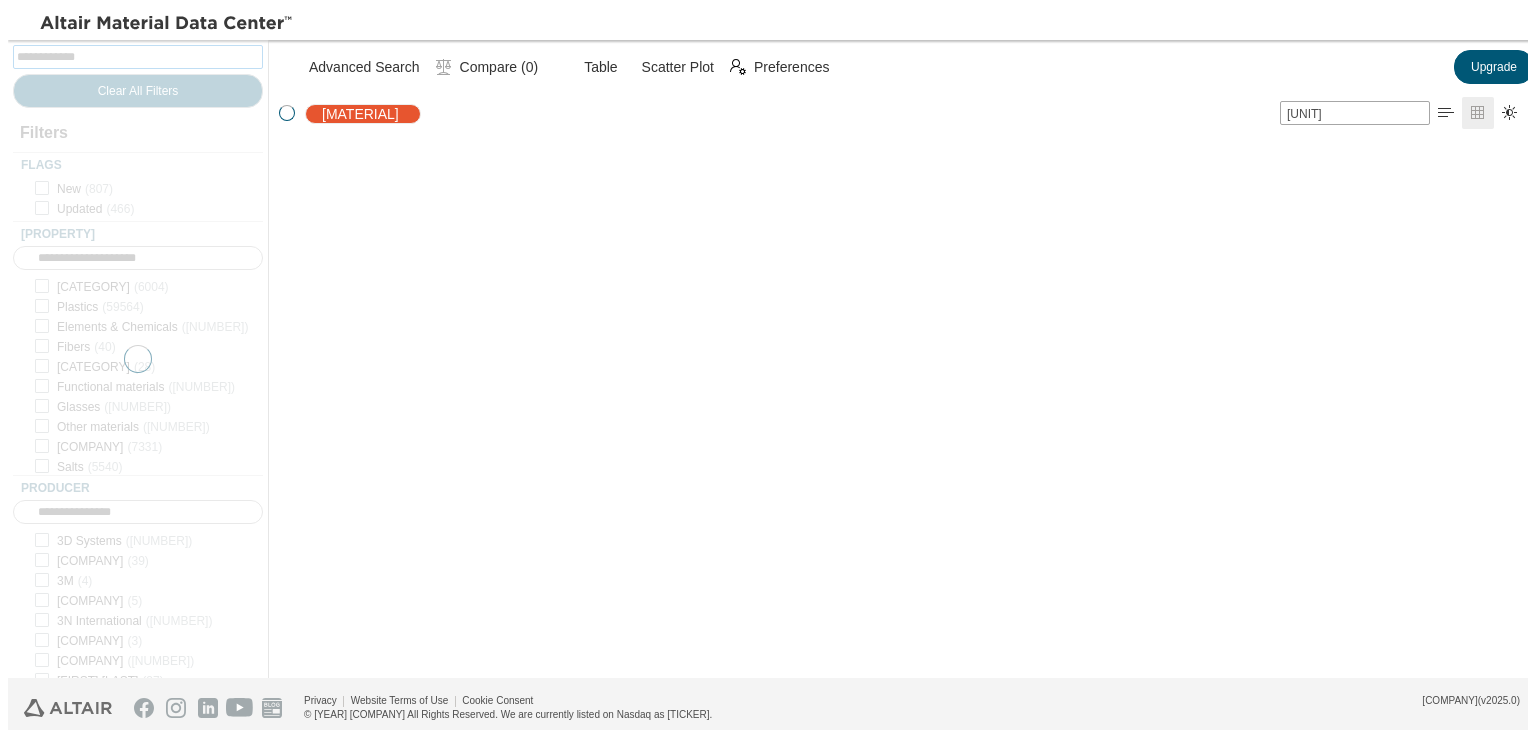 scroll, scrollTop: 528, scrollLeft: 1260, axis: both 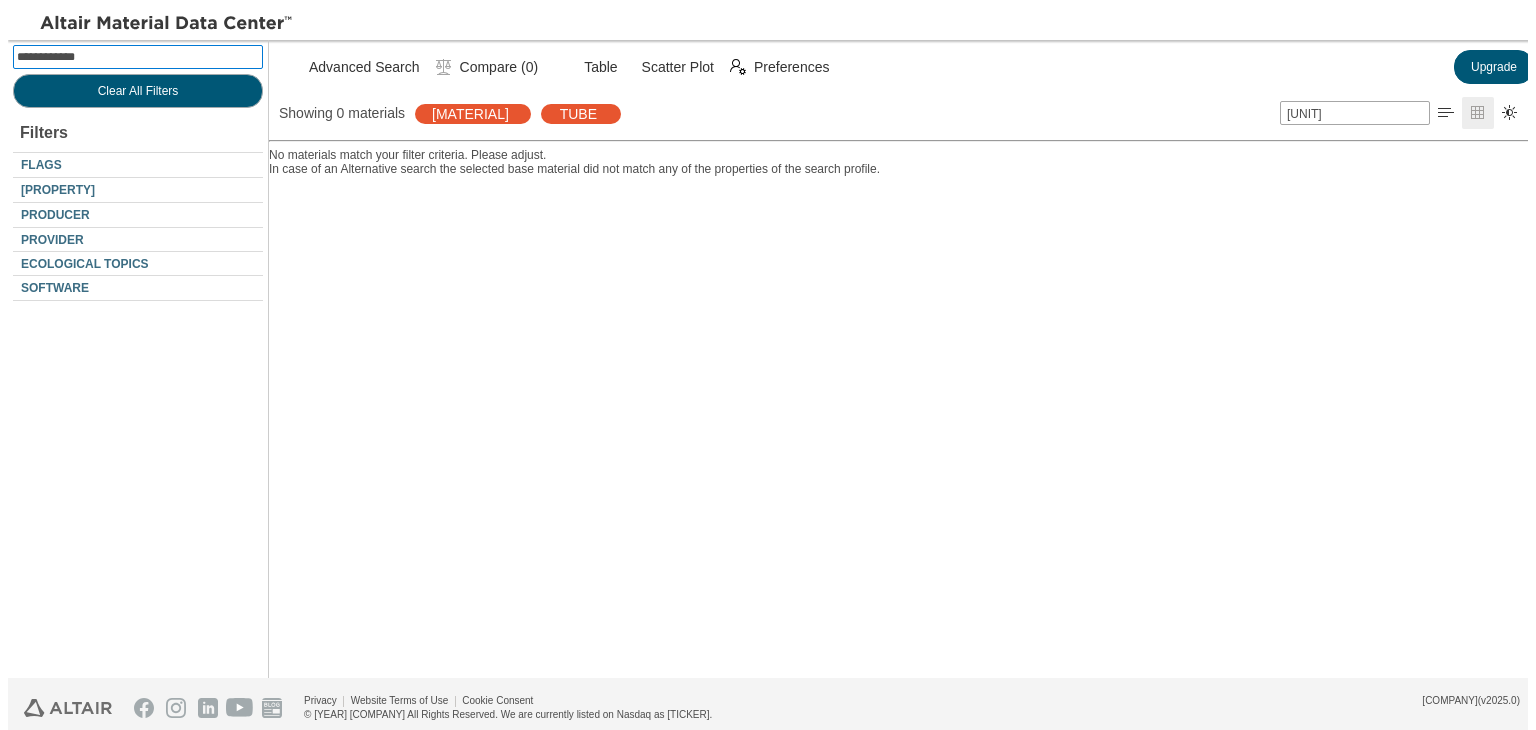 click at bounding box center (140, 57) 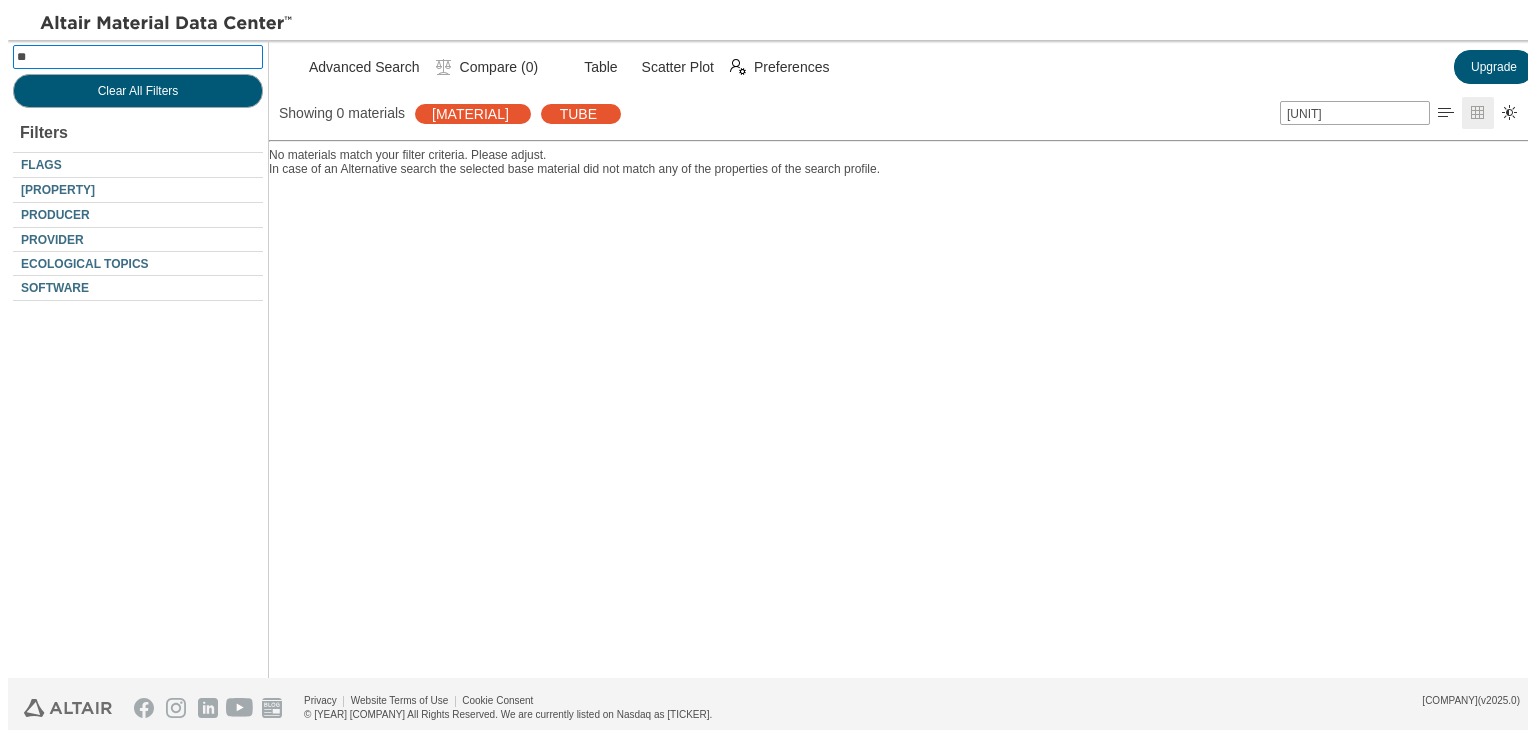 type 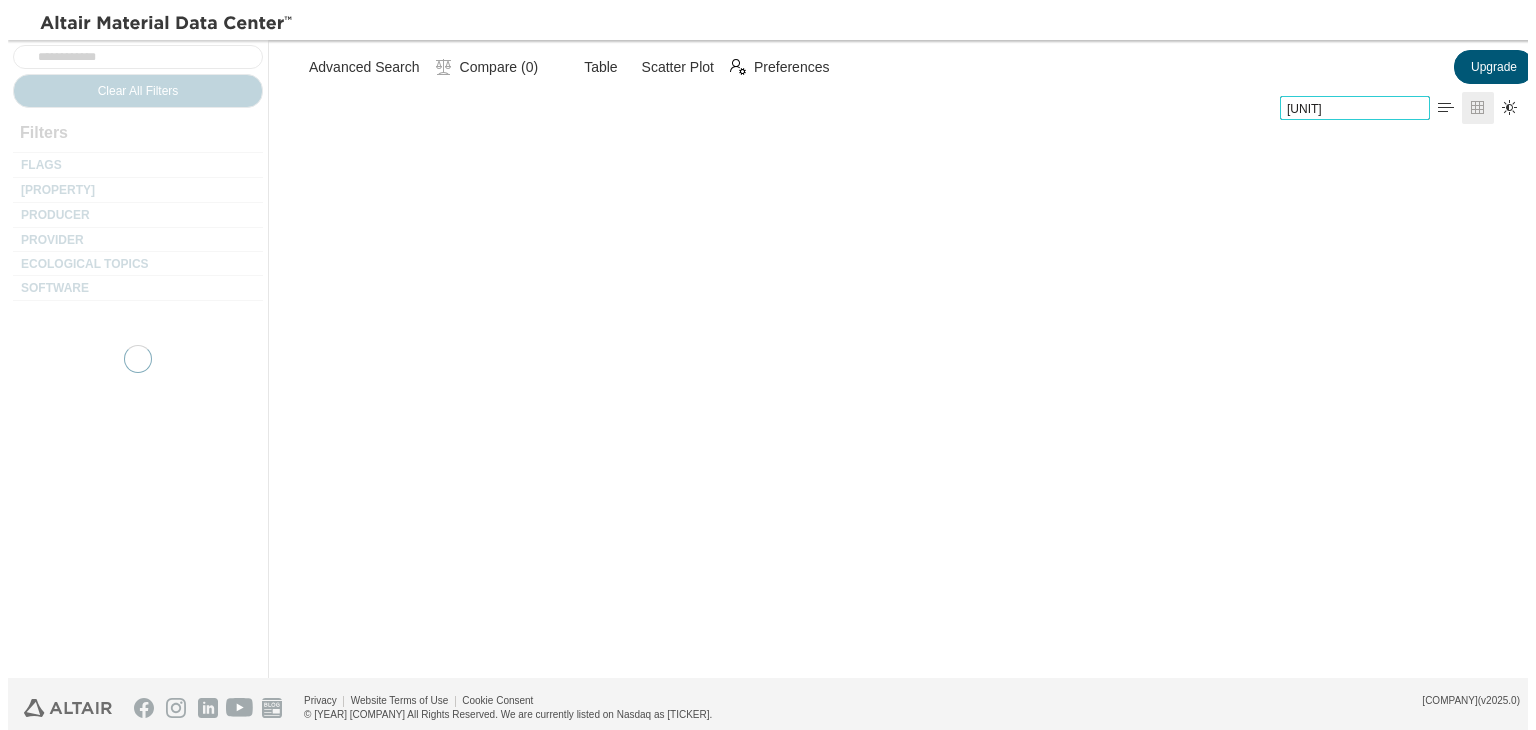 click on "[UNIT]" at bounding box center [1355, 108] 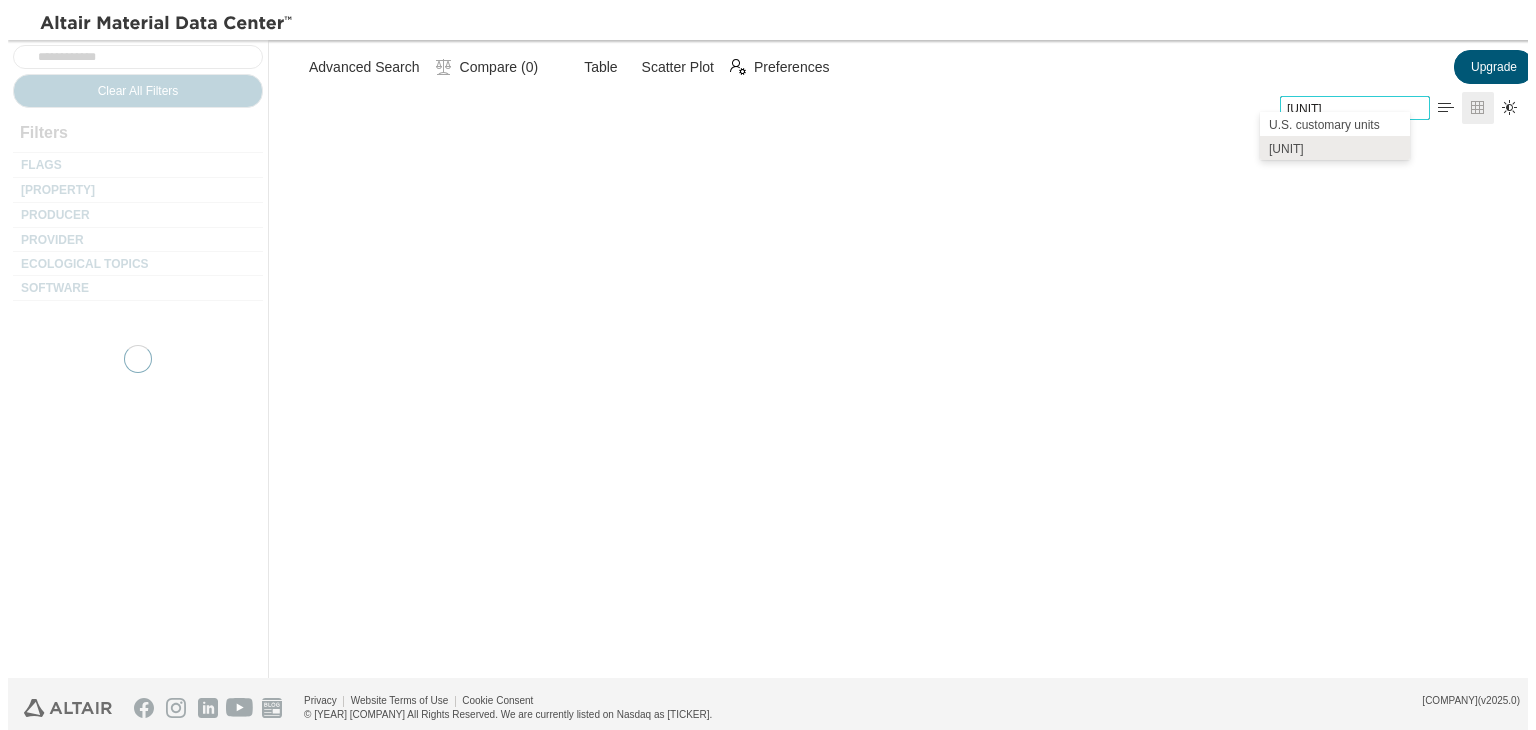 click on "[UNIT]" at bounding box center (1355, 108) 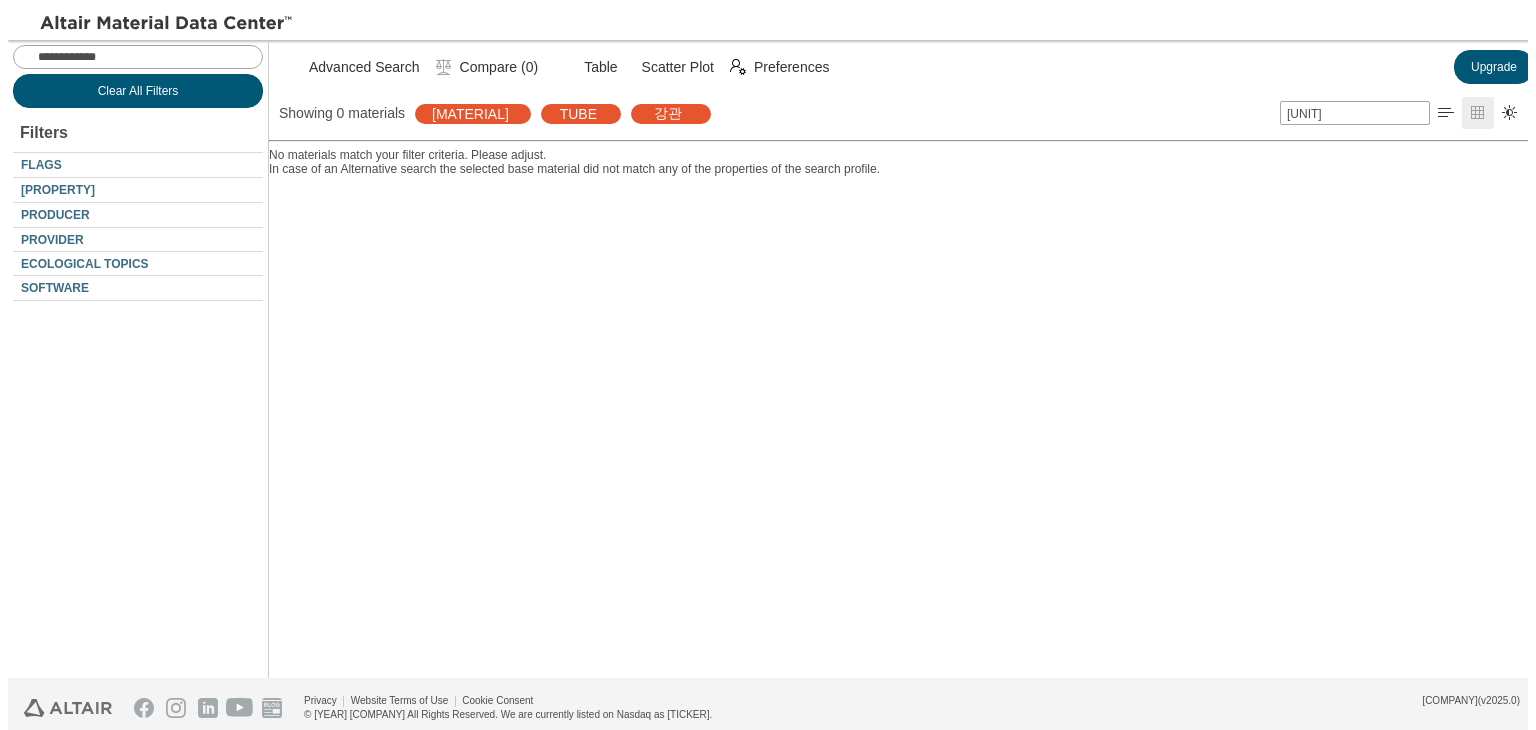 click on "Clear All Filters" at bounding box center (138, 91) 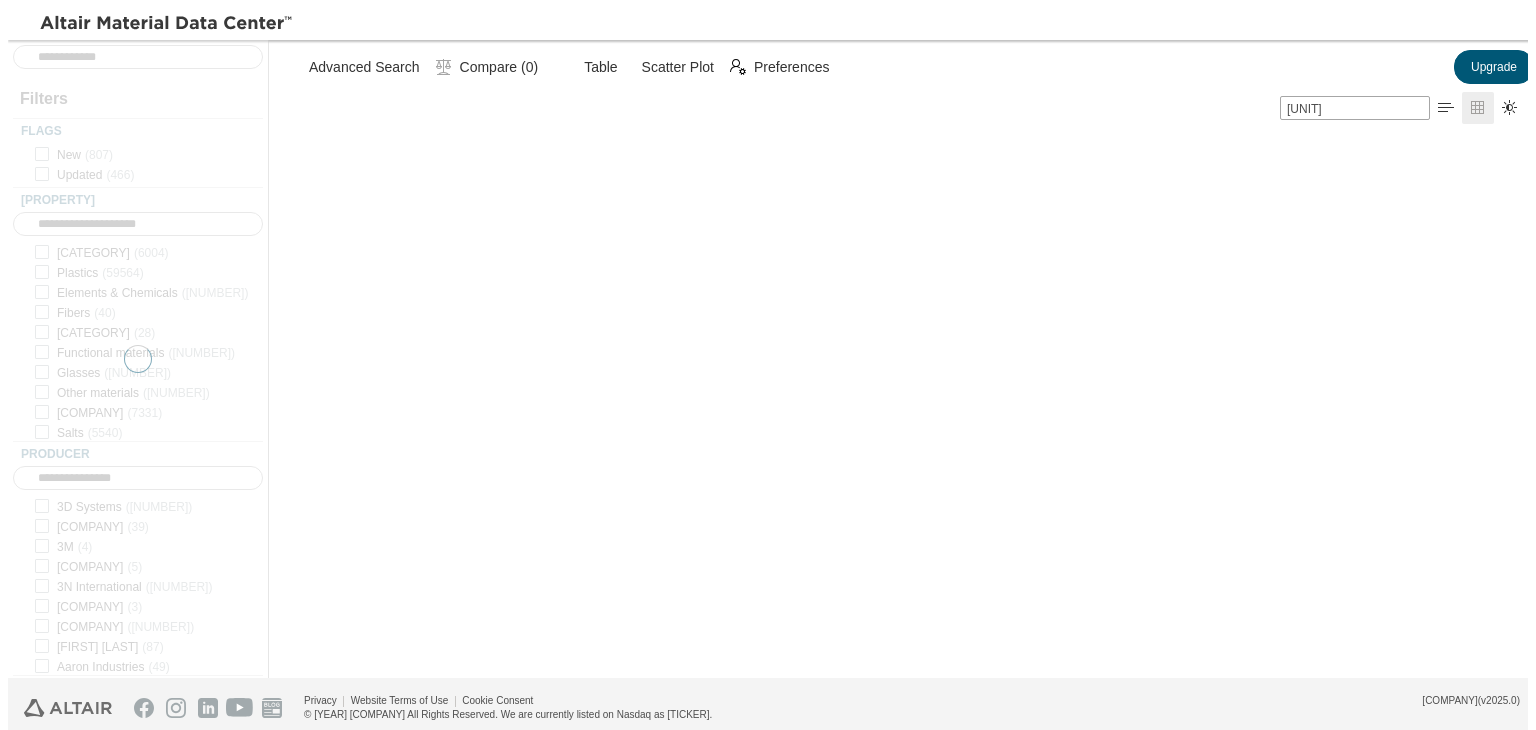 click at bounding box center (1526, 24) 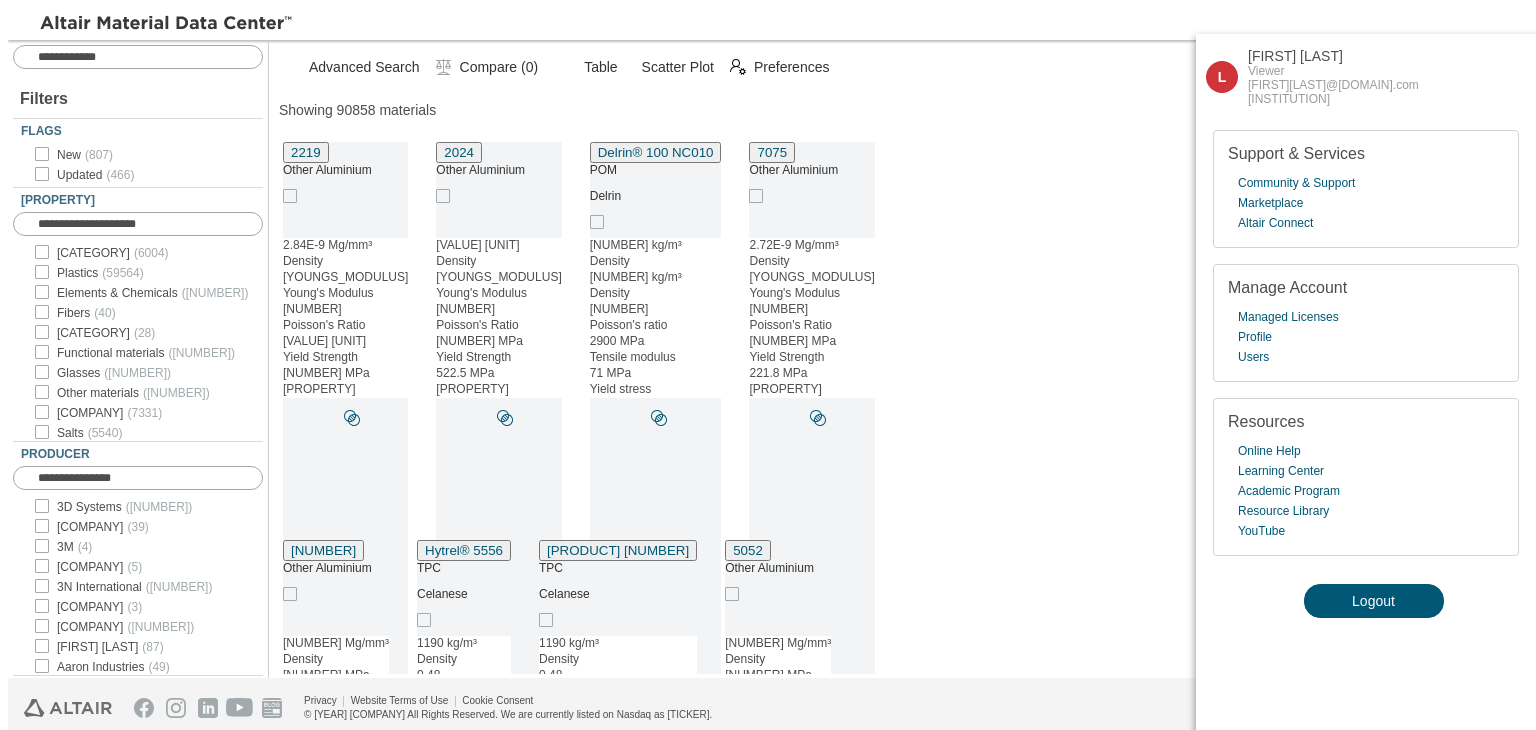 scroll, scrollTop: 16, scrollLeft: 16, axis: both 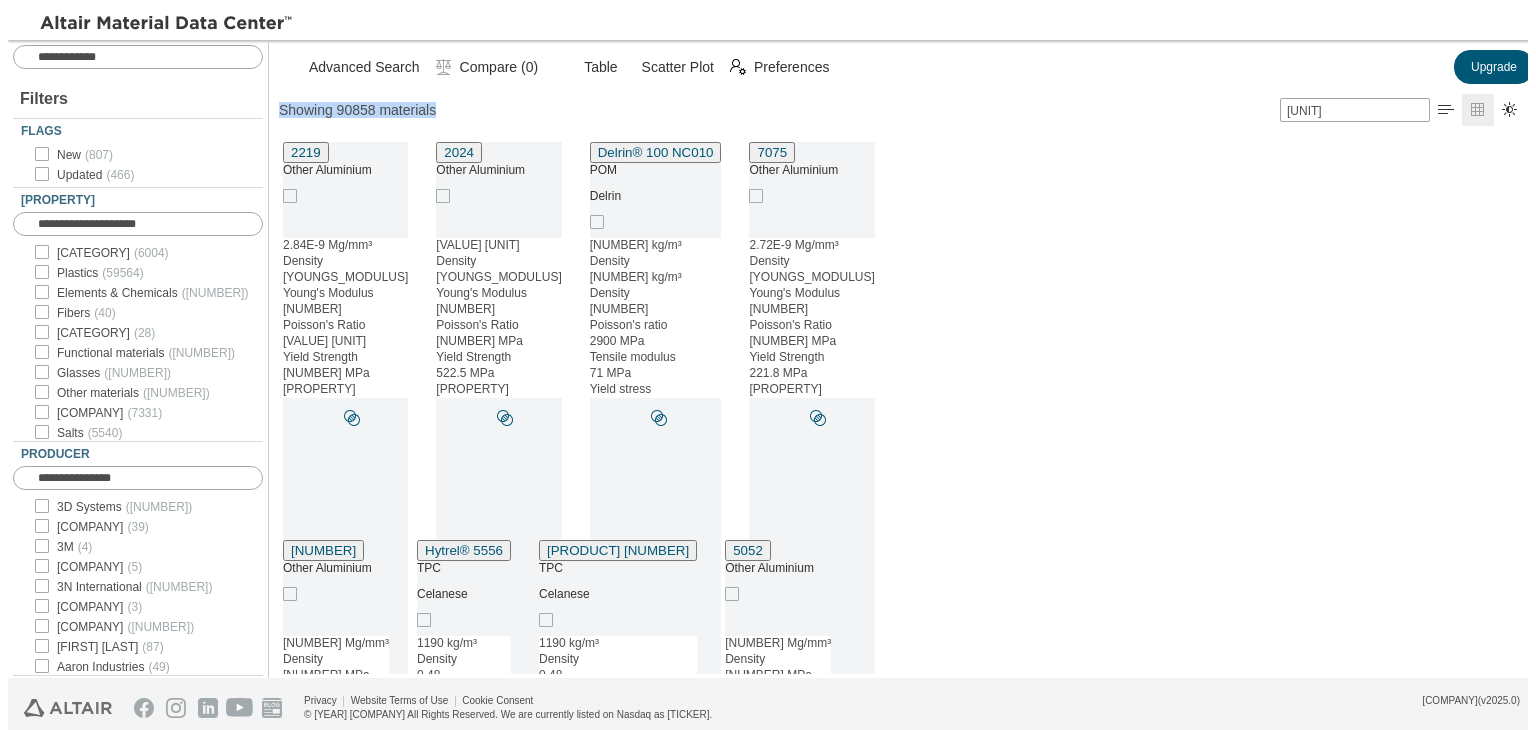 drag, startPoint x: 448, startPoint y: 109, endPoint x: 267, endPoint y: 104, distance: 181.06905 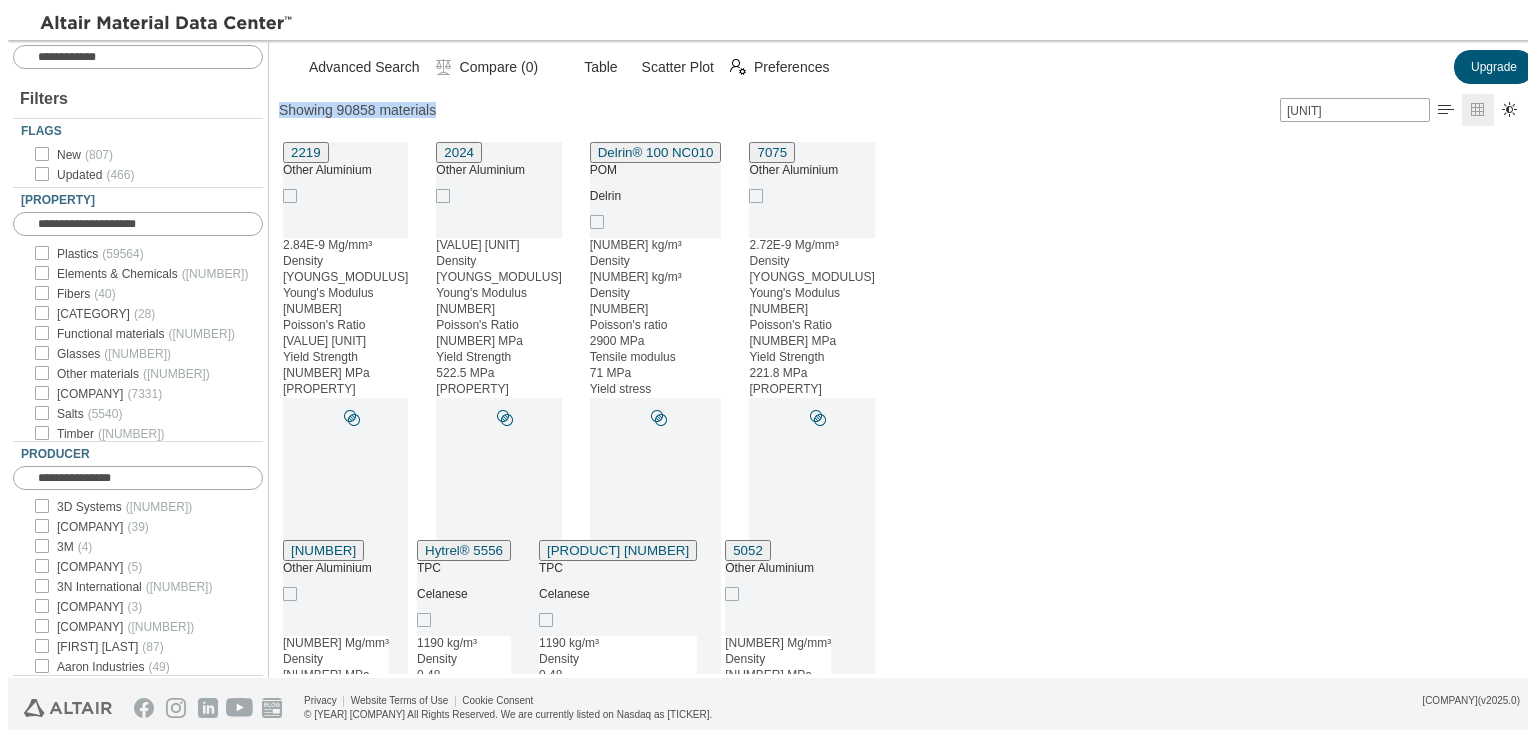 scroll, scrollTop: 24, scrollLeft: 0, axis: vertical 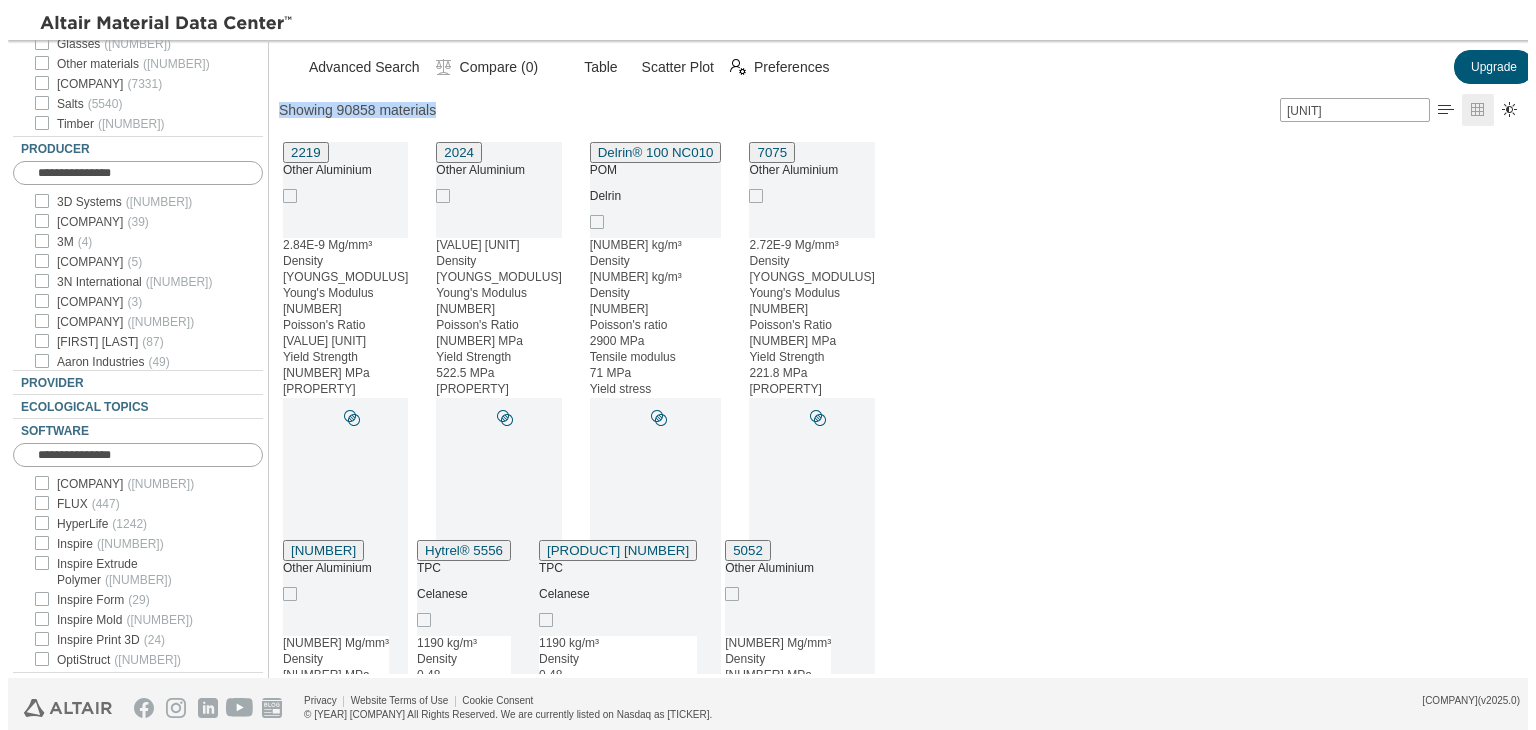 click on "Showing 90858 materials" at bounding box center (357, 110) 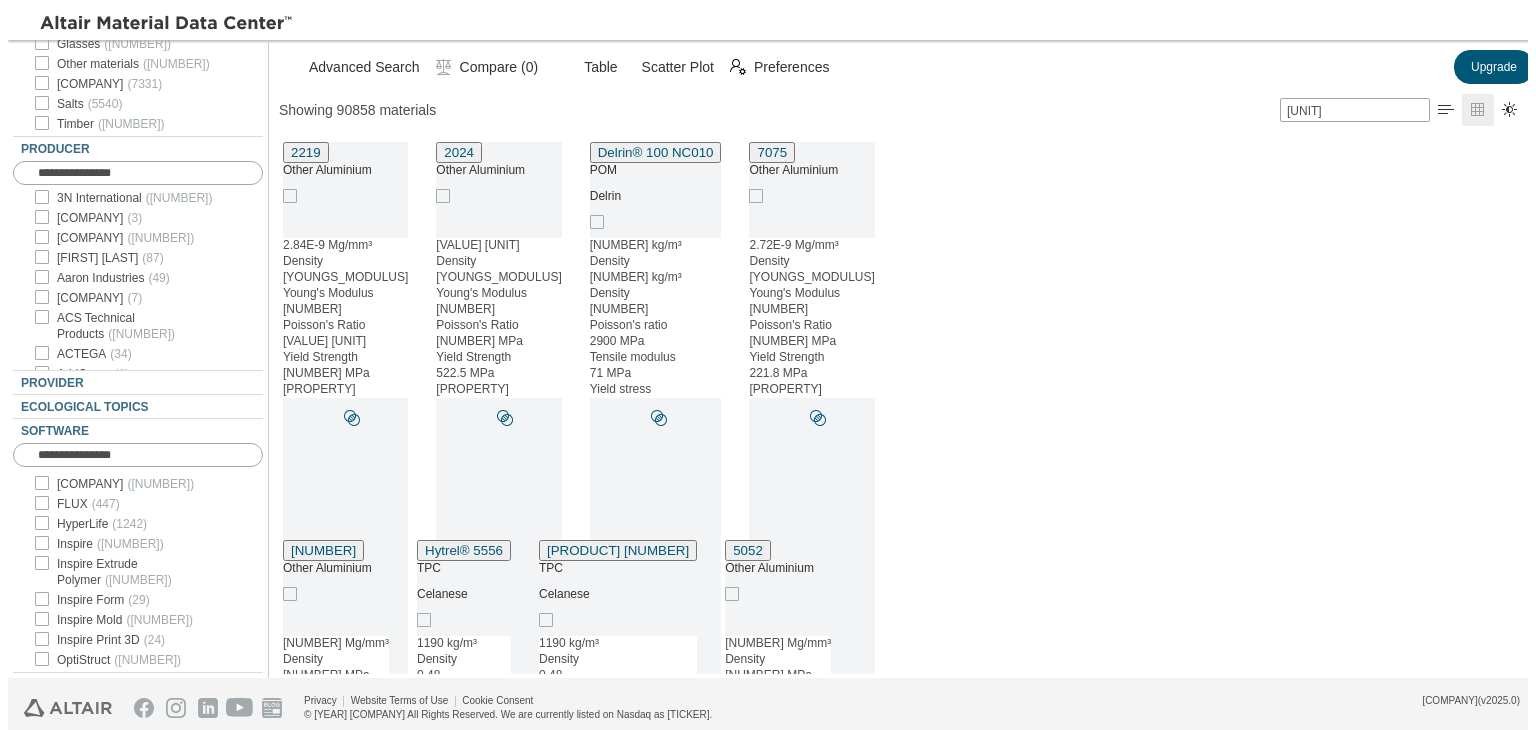 scroll, scrollTop: 0, scrollLeft: 0, axis: both 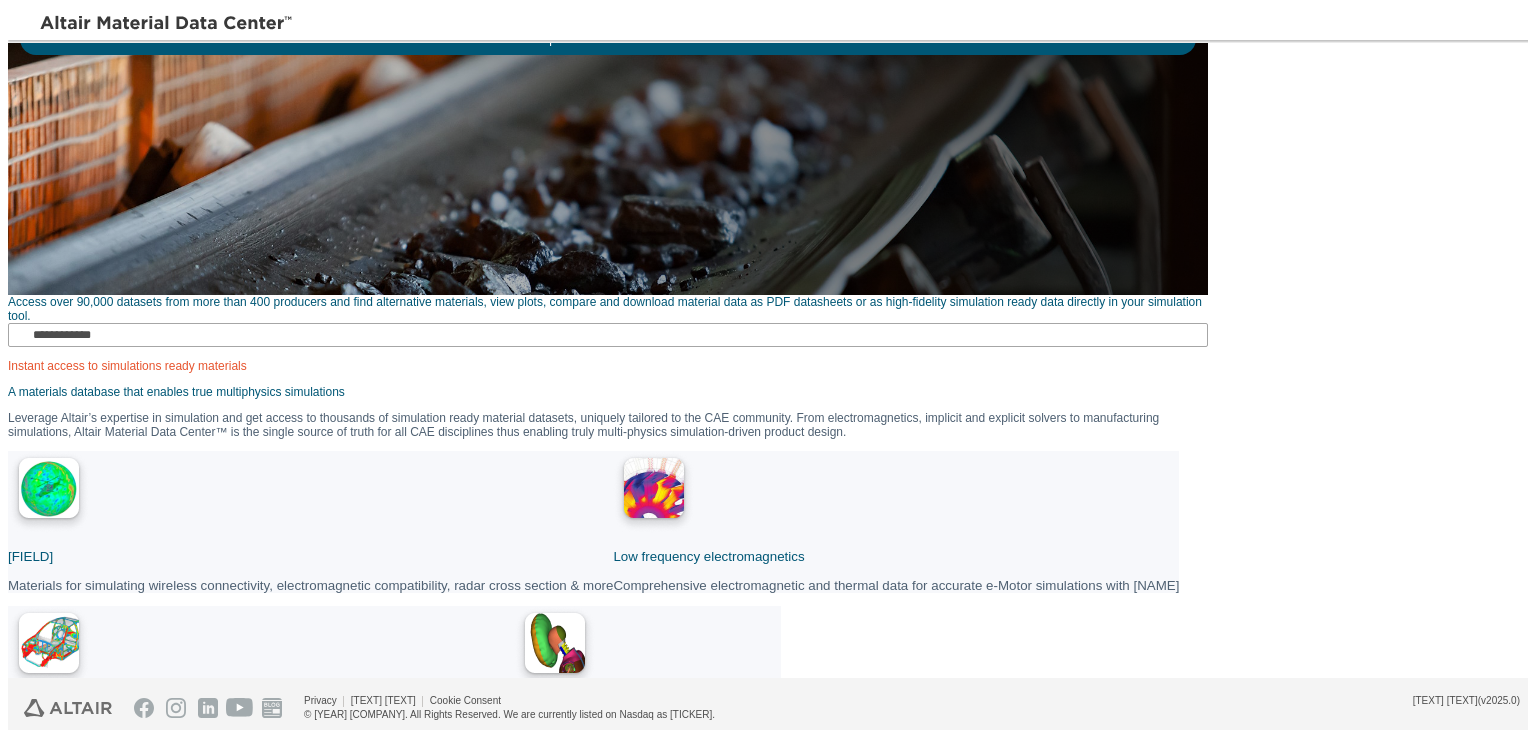 click on "Explore all material classes Simulation ready materials Eco-Friendly materials Stick-Slip database Achieve better products and faster development with multi-domain material properties sourced directy from the material supplier. Find right material for use from early concept design, manufacturing simulation, to final validation. [NAME] Material Data Center™ enables access to material offerings from multiple suppliers for procurement planning and is a scalable cloud solution that meets the needs of industrywide product development teams. Explore all material classes Access over [NUMBER] datasets from more than [NUMBER] producers and find alternative materials, view plots, compare and download material data as PDF datasheets or as high-fidelity simulation ready data directly in your simulation tool. Instant access to simulations ready materials A materials database that enables true multiphysics simulations High frequency electromagnetics Low frequency electromagnetics Structural analyses Crash analyses 3D printing" at bounding box center [776, 361] 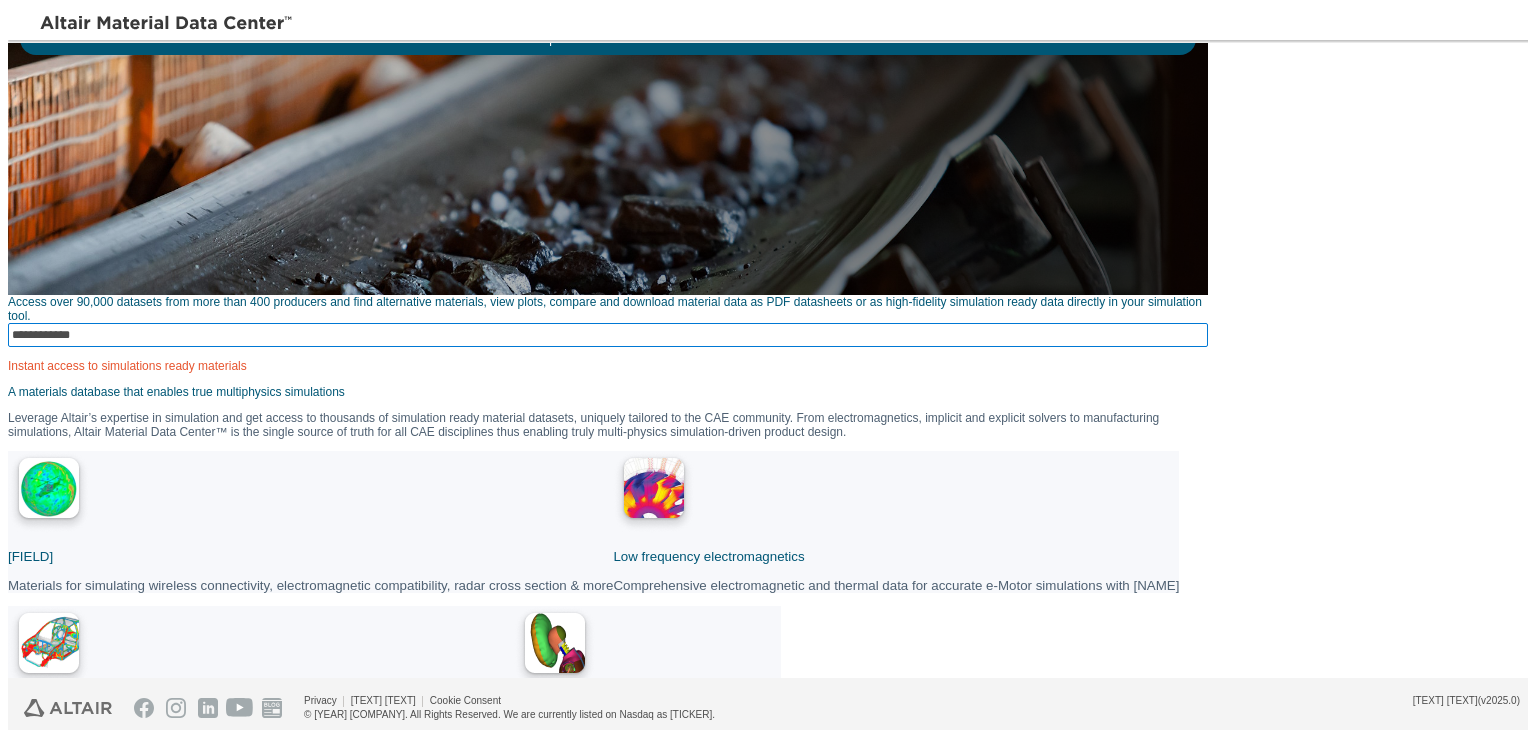 click at bounding box center [610, 335] 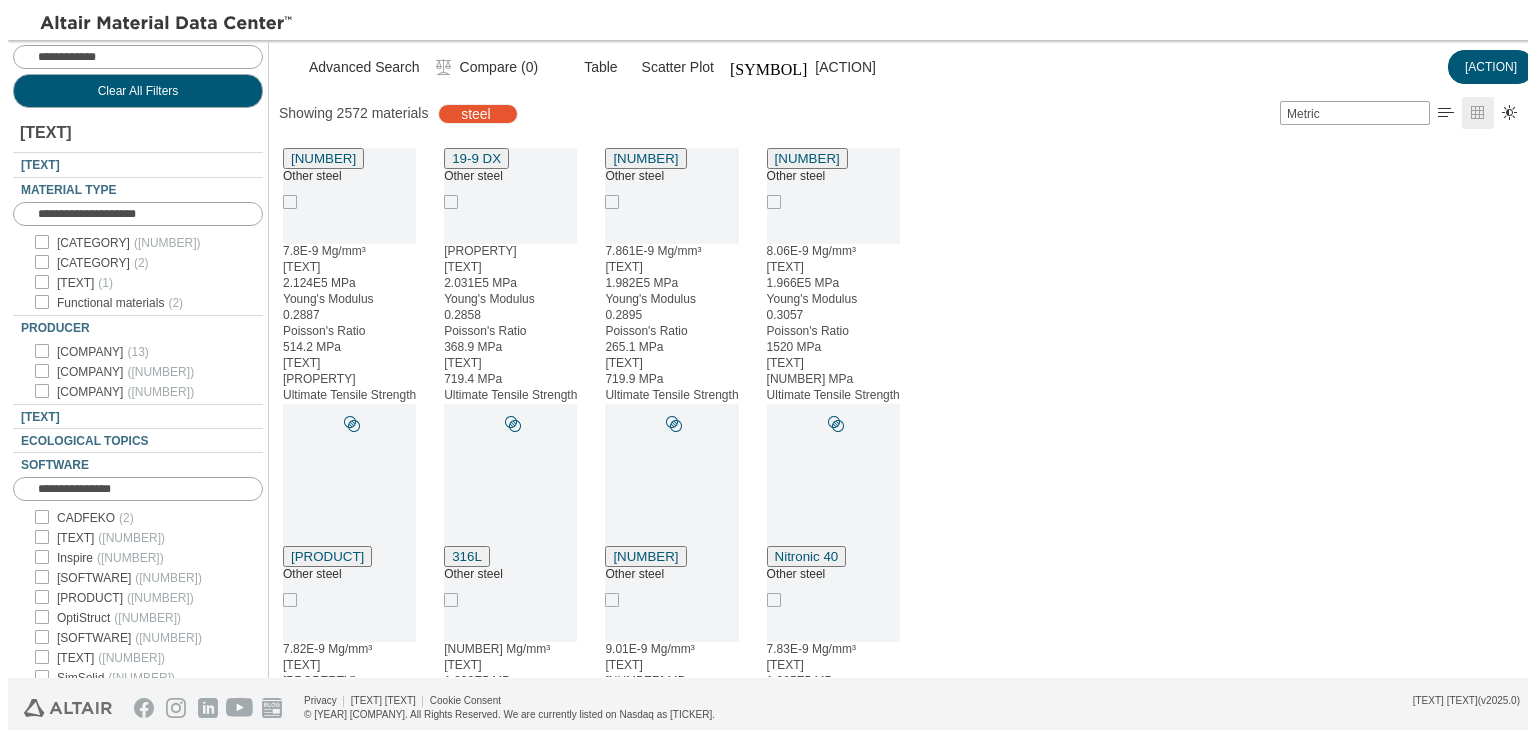 scroll, scrollTop: 16, scrollLeft: 16, axis: both 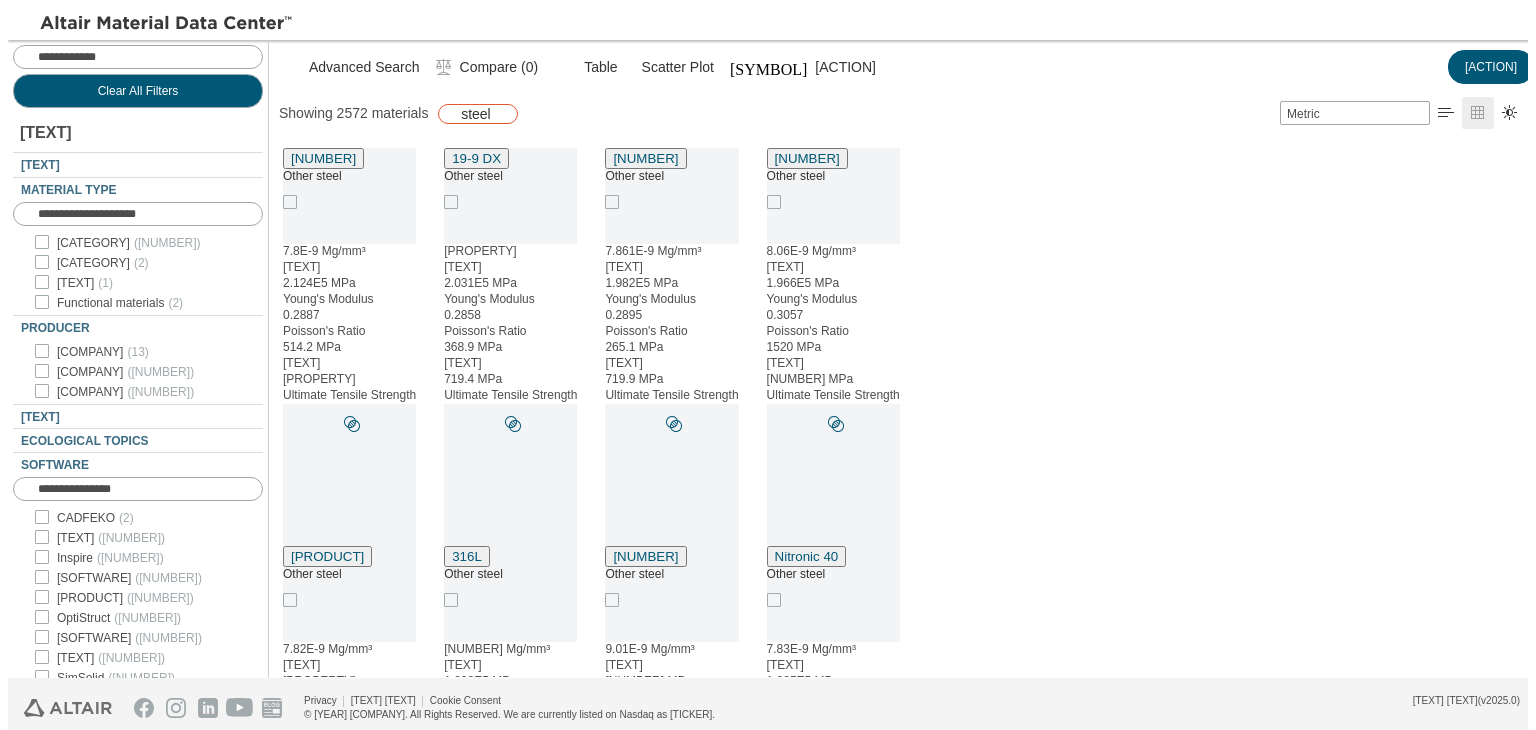 click at bounding box center (496, 114) 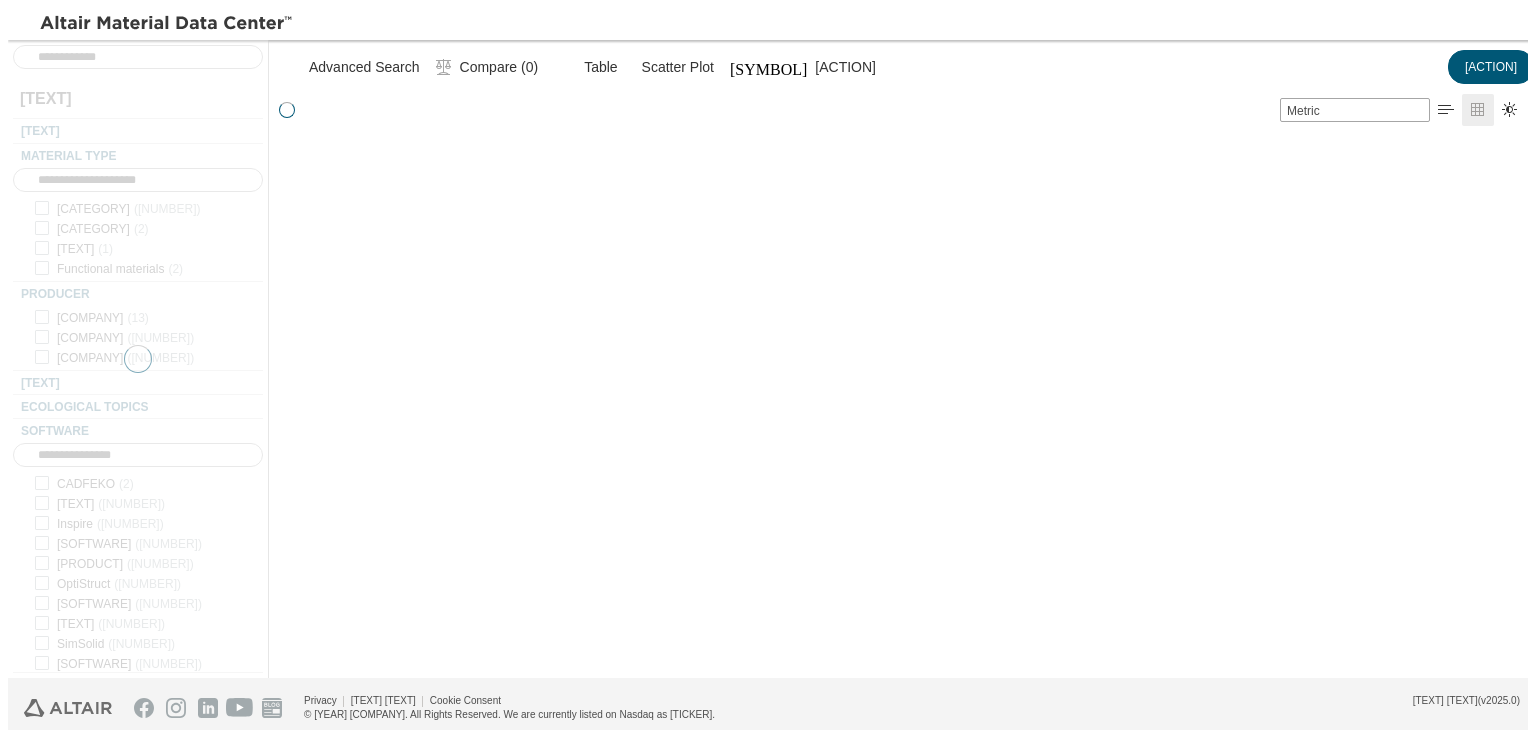scroll, scrollTop: 16, scrollLeft: 16, axis: both 